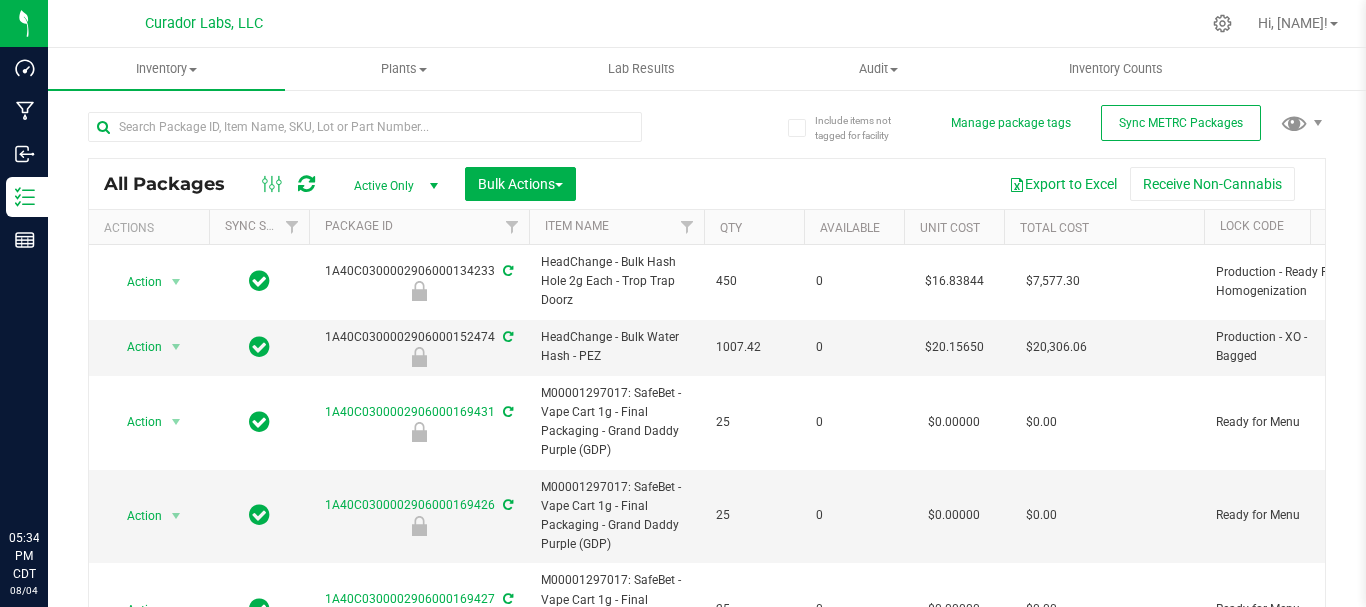 scroll, scrollTop: 0, scrollLeft: 0, axis: both 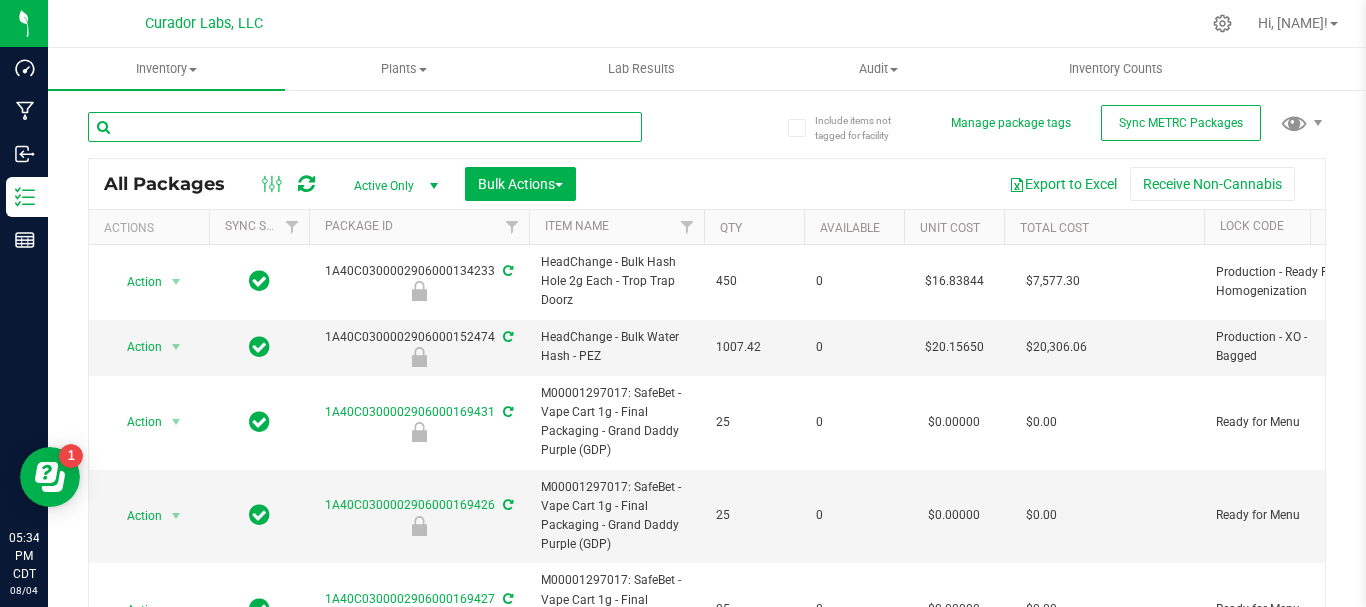 click at bounding box center [365, 127] 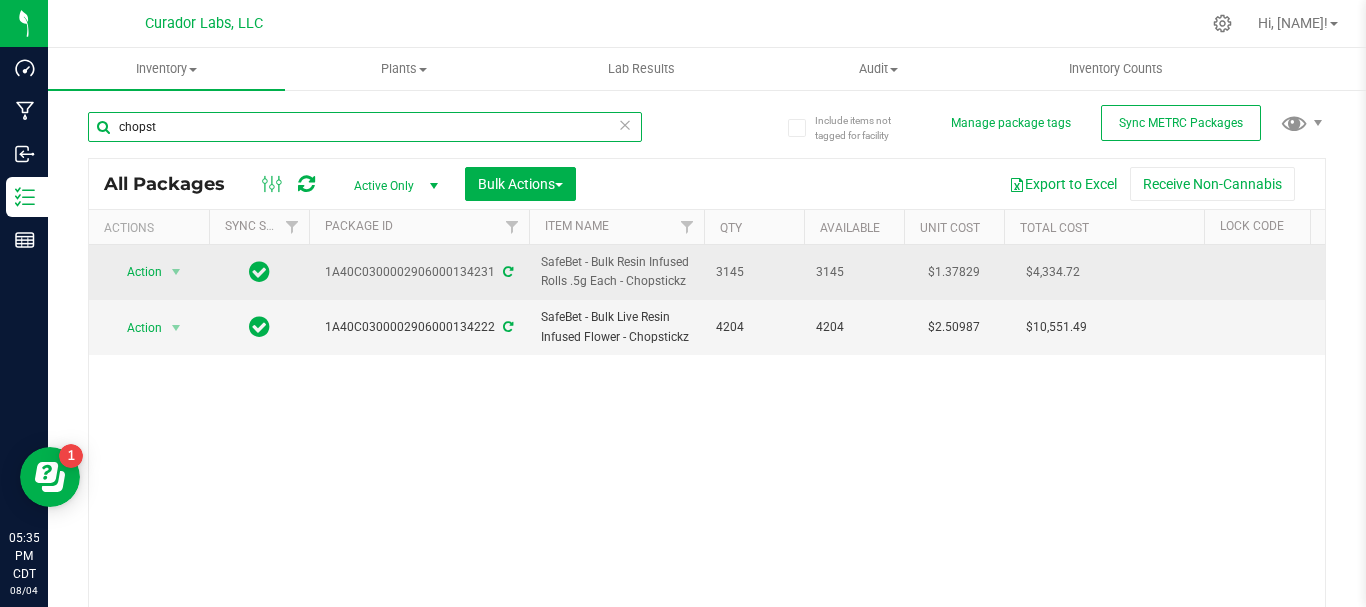 type on "chopst" 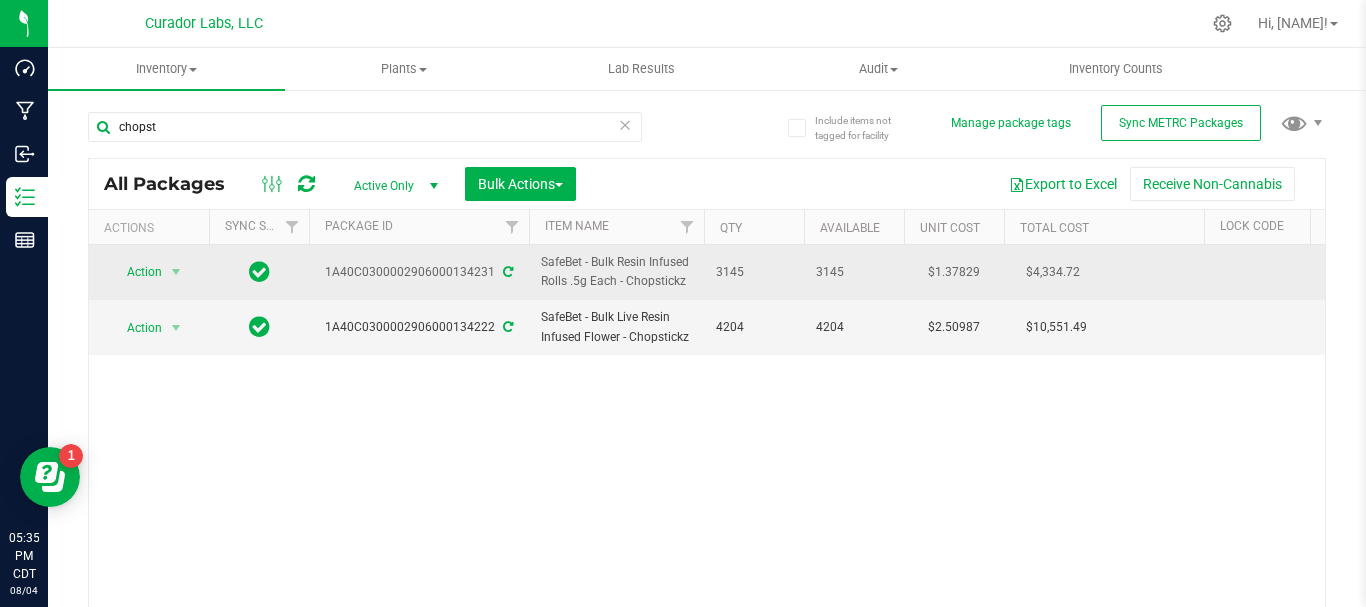 drag, startPoint x: 698, startPoint y: 279, endPoint x: 551, endPoint y: 250, distance: 149.83324 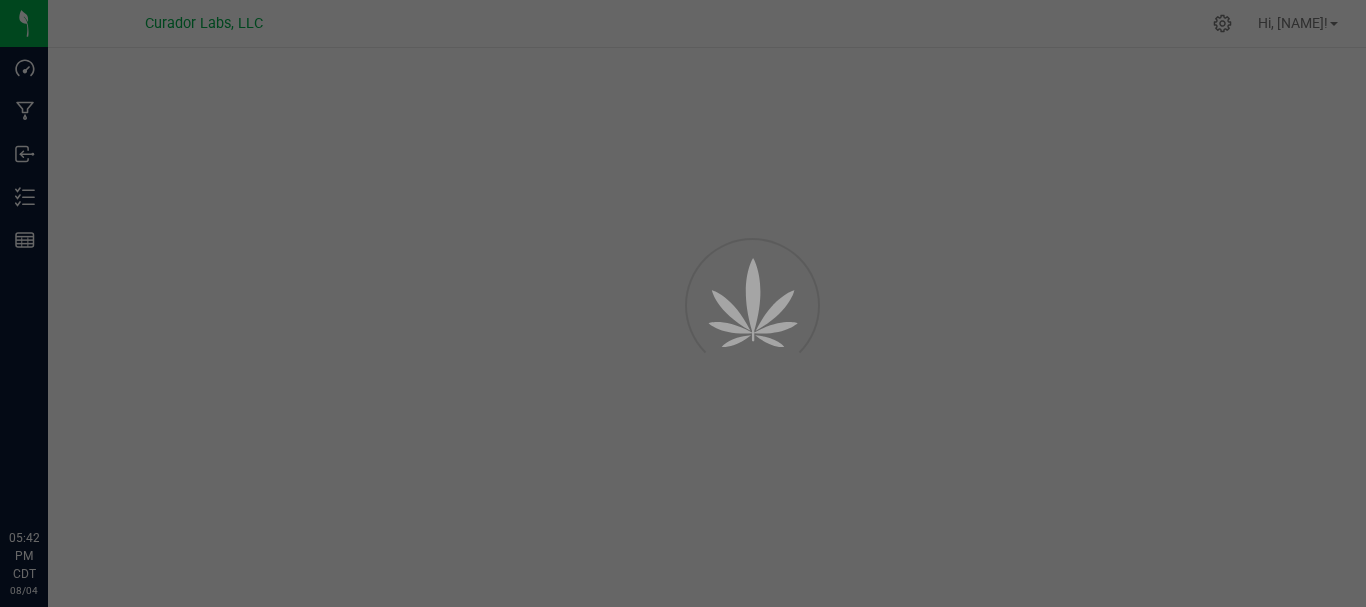 scroll, scrollTop: 0, scrollLeft: 0, axis: both 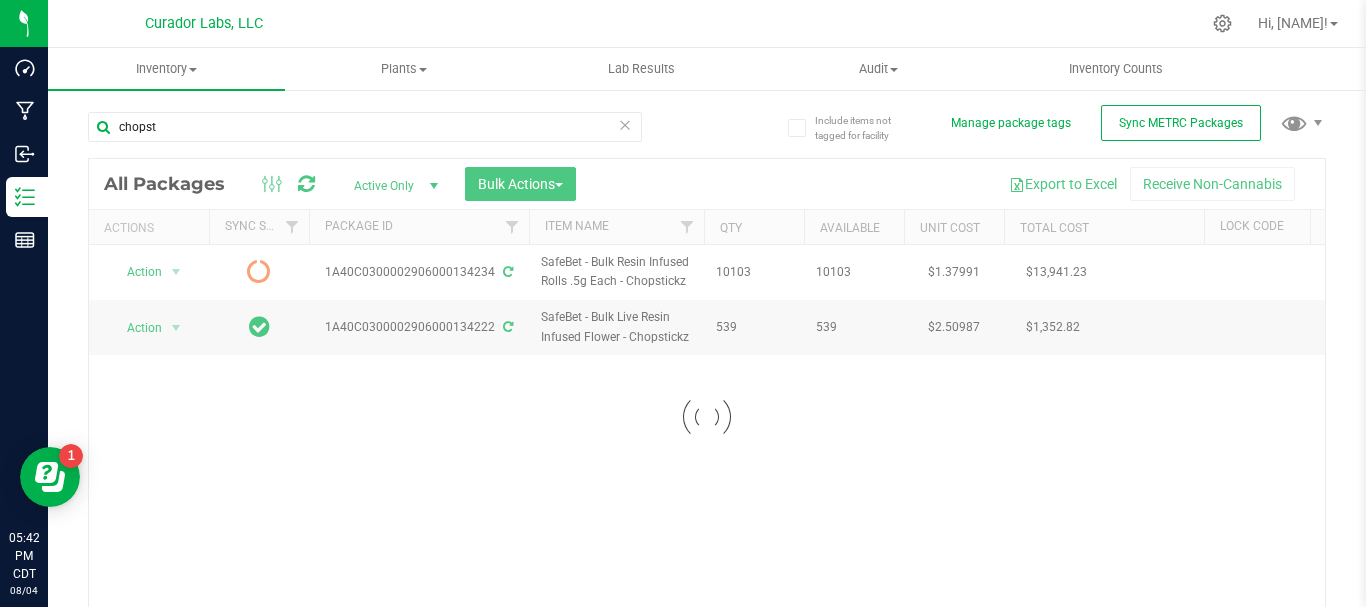 drag, startPoint x: 761, startPoint y: 271, endPoint x: 677, endPoint y: 257, distance: 85.158676 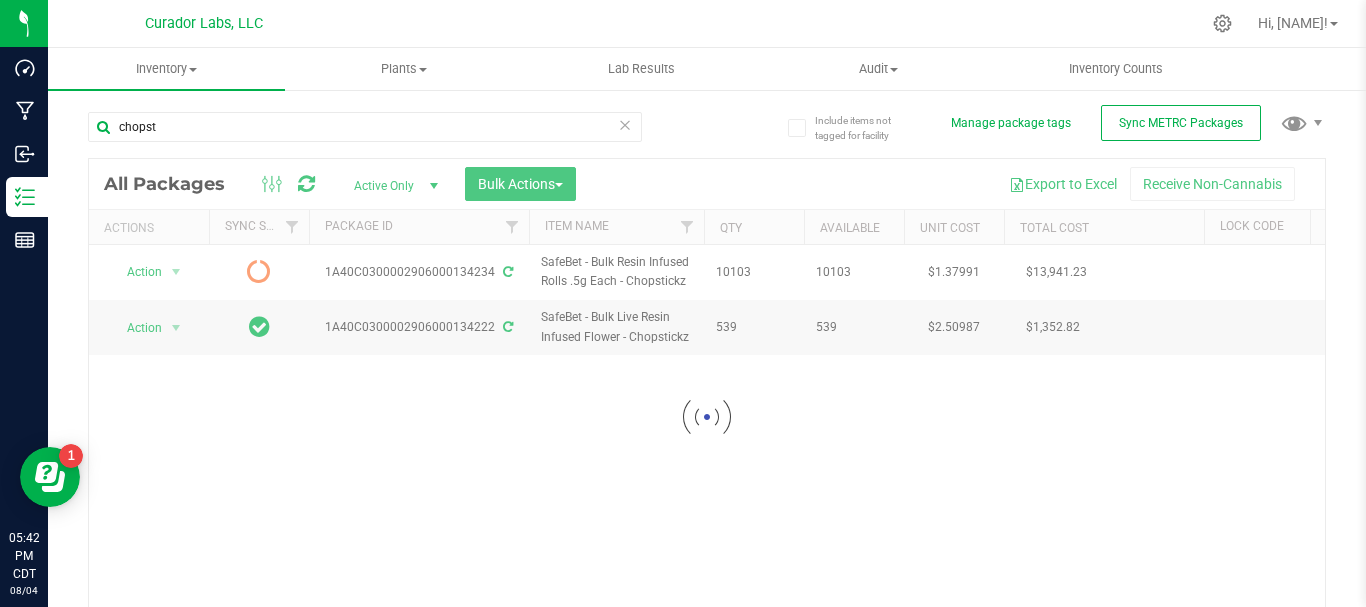 click at bounding box center [707, 417] 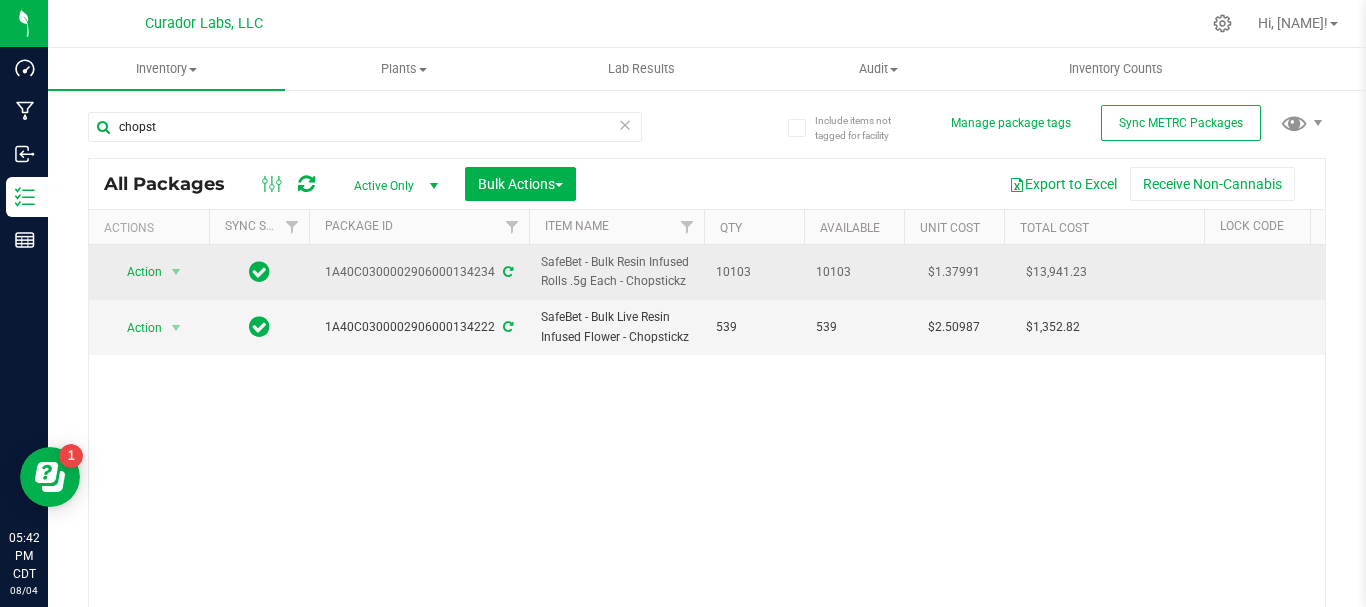 drag, startPoint x: 767, startPoint y: 260, endPoint x: 327, endPoint y: 269, distance: 440.09204 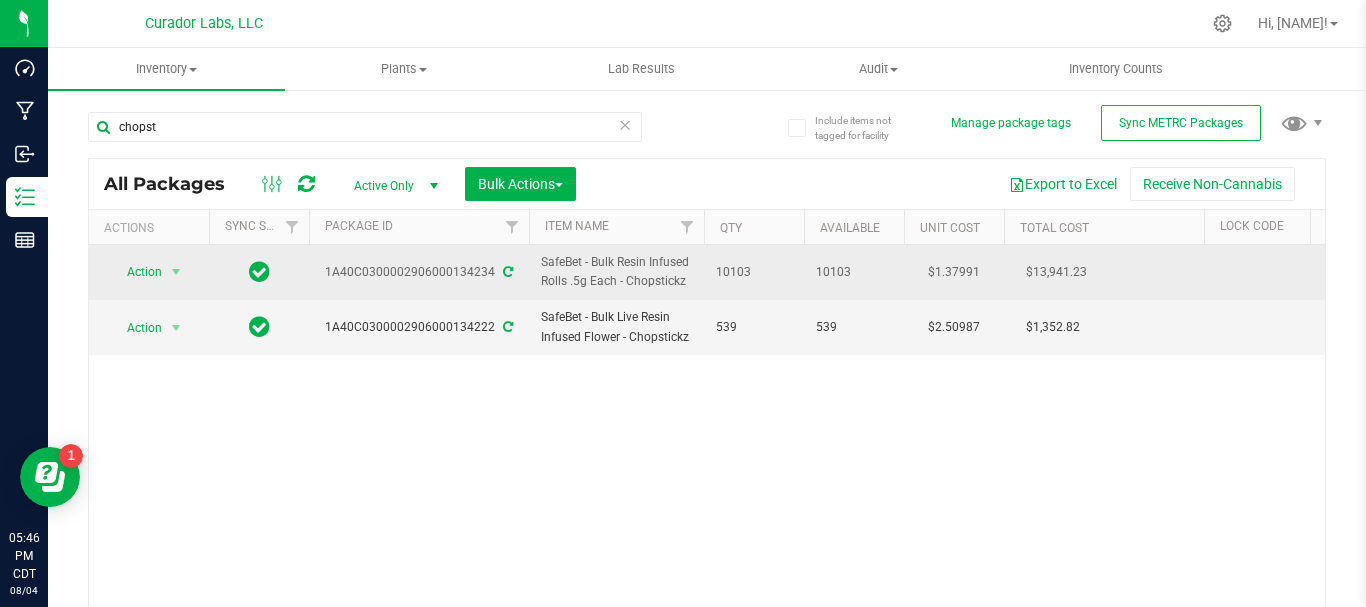 click on "SafeBet - Bulk Resin Infused Rolls .5g Each - Chopstickz" at bounding box center (616, 272) 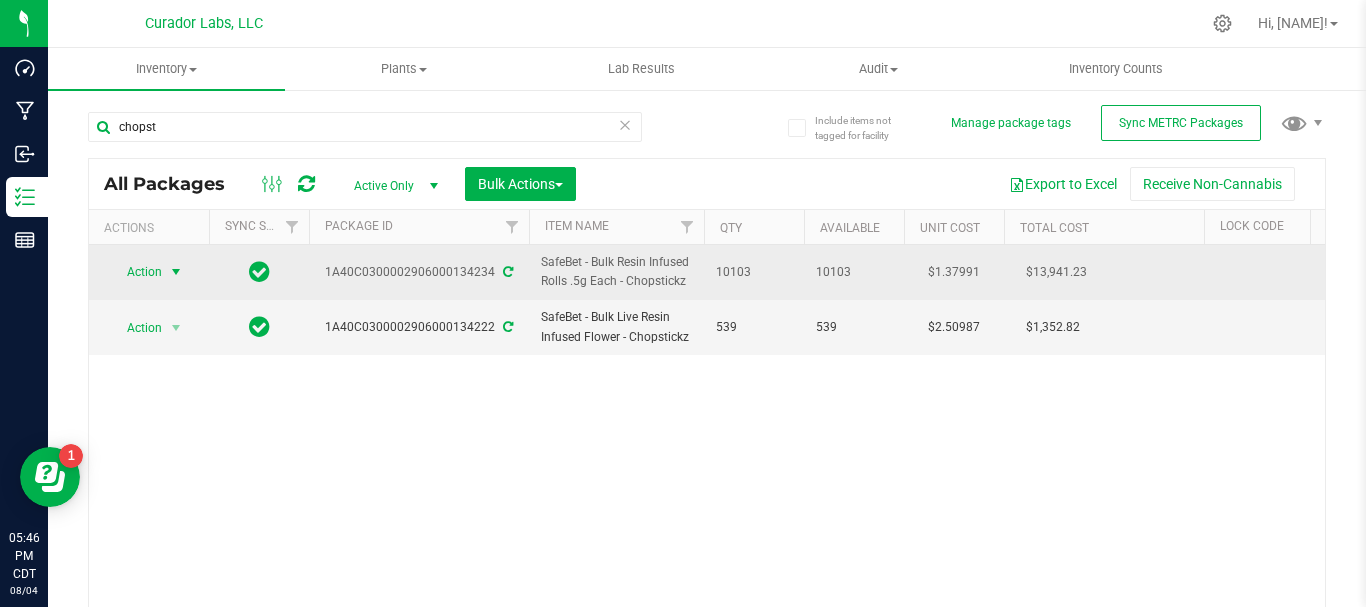 click on "Action" at bounding box center [136, 272] 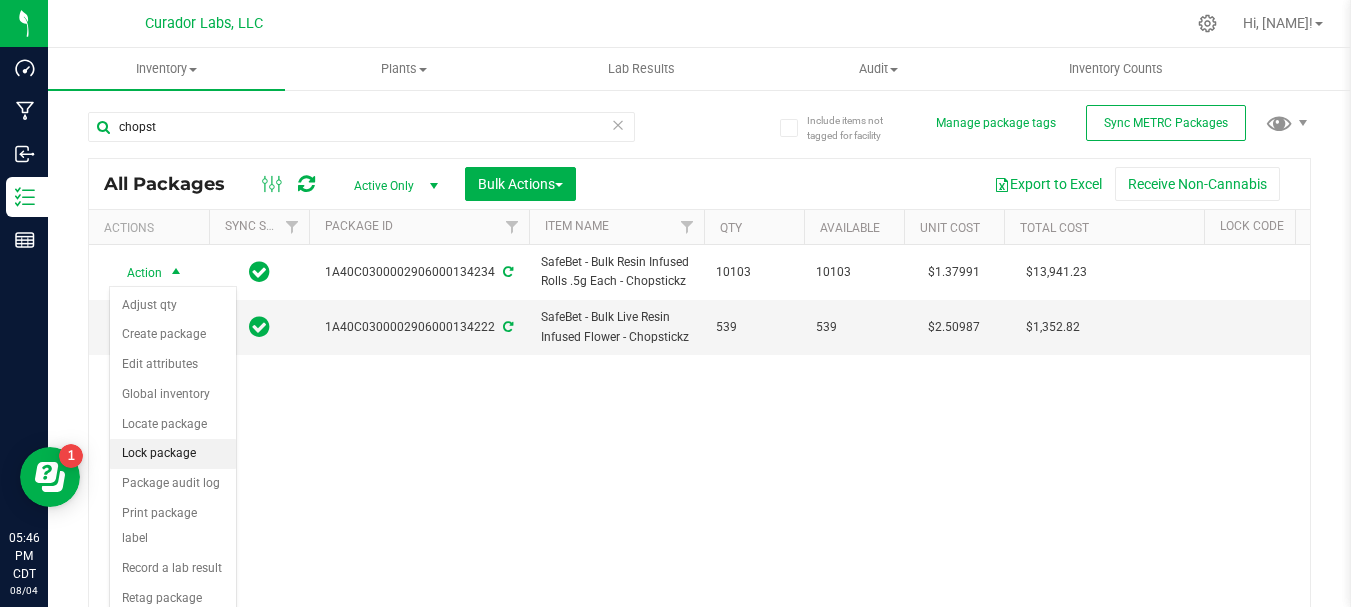 click on "Lock package" at bounding box center [173, 454] 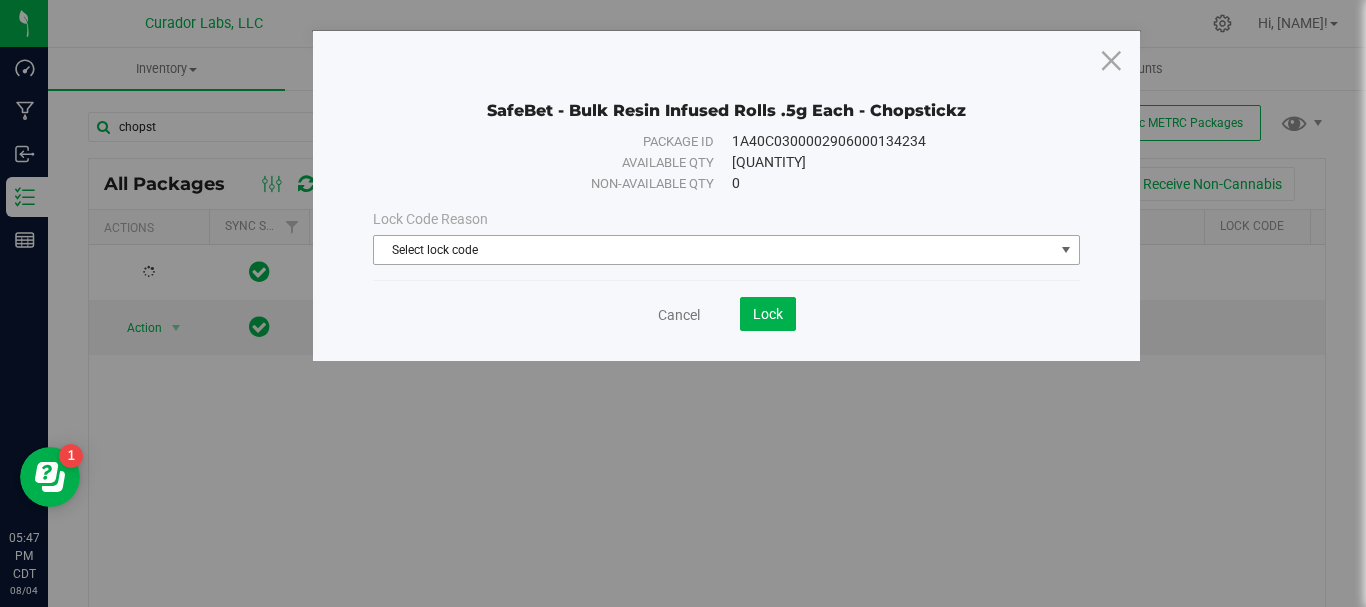 click on "Select lock code" at bounding box center (714, 250) 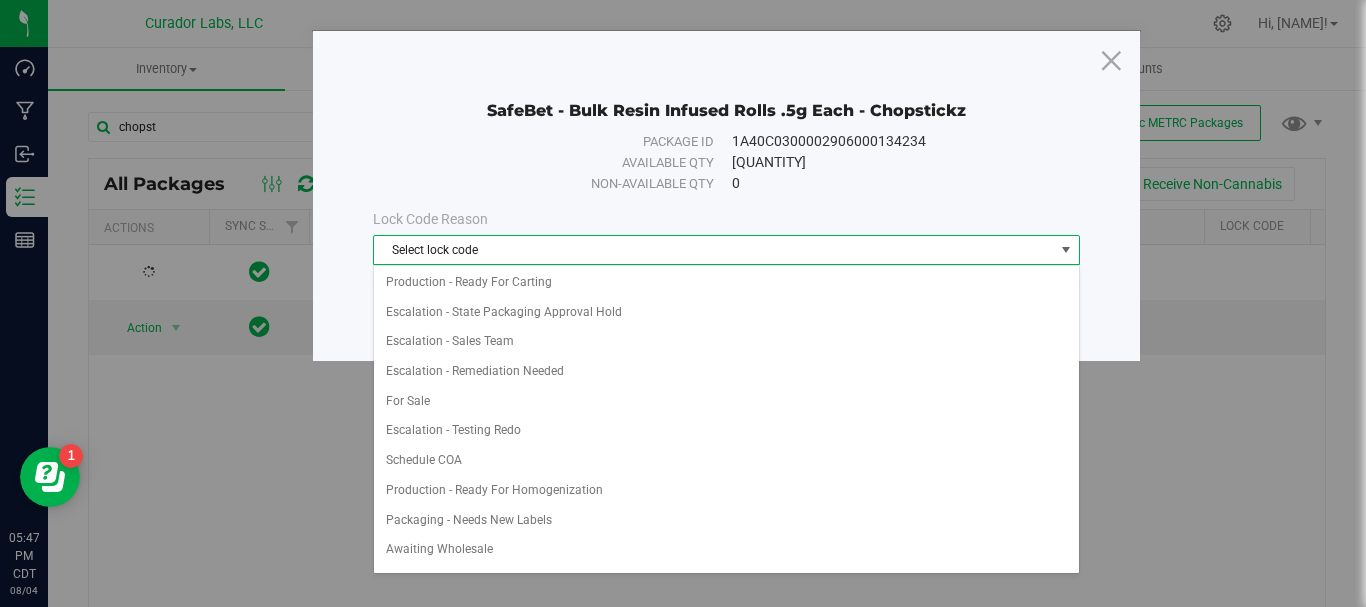 scroll, scrollTop: 1017, scrollLeft: 0, axis: vertical 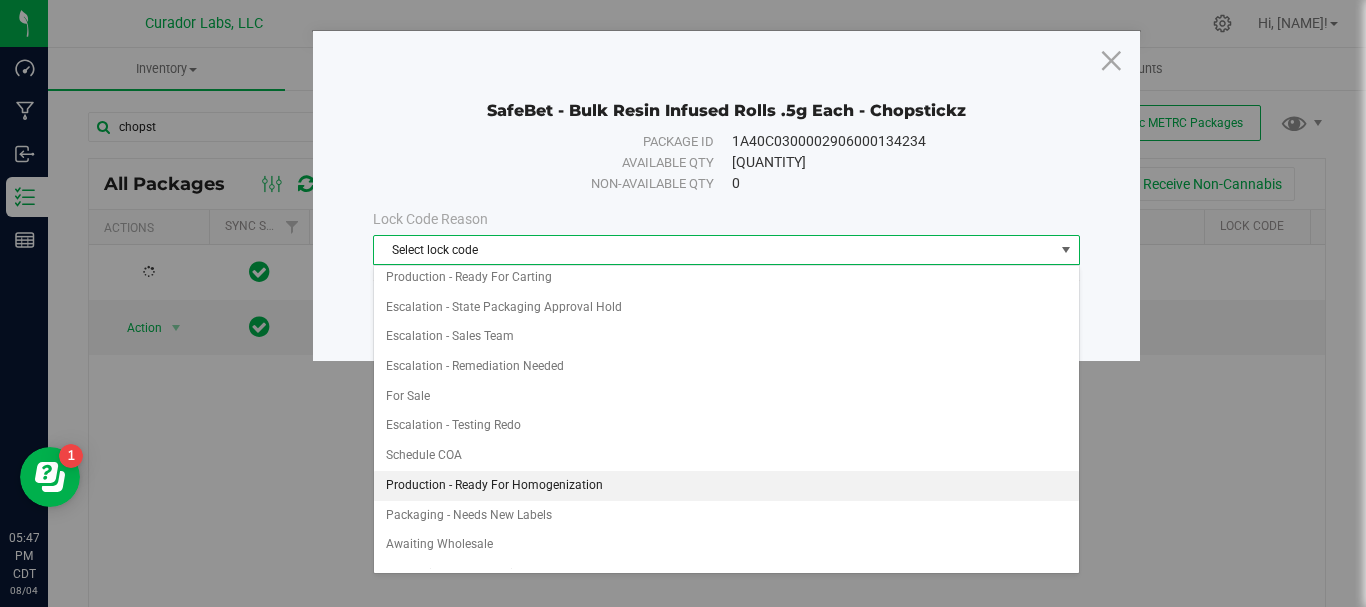 click on "Production - Ready For Homogenization" at bounding box center [726, 486] 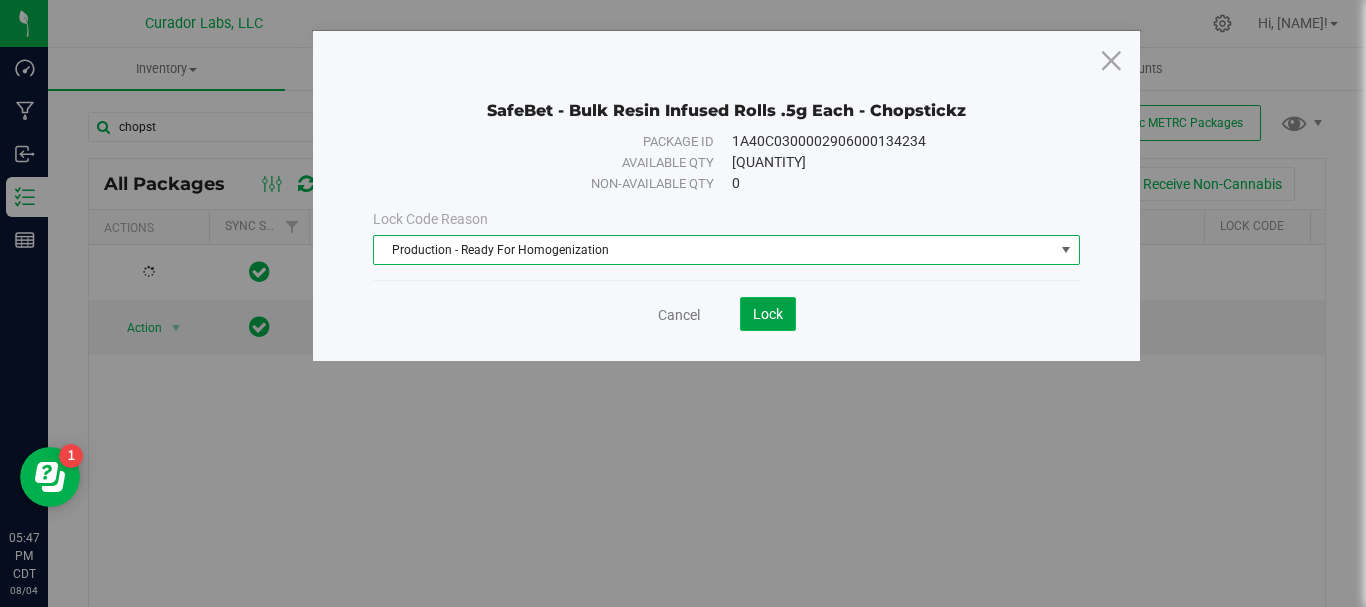 click on "Lock" 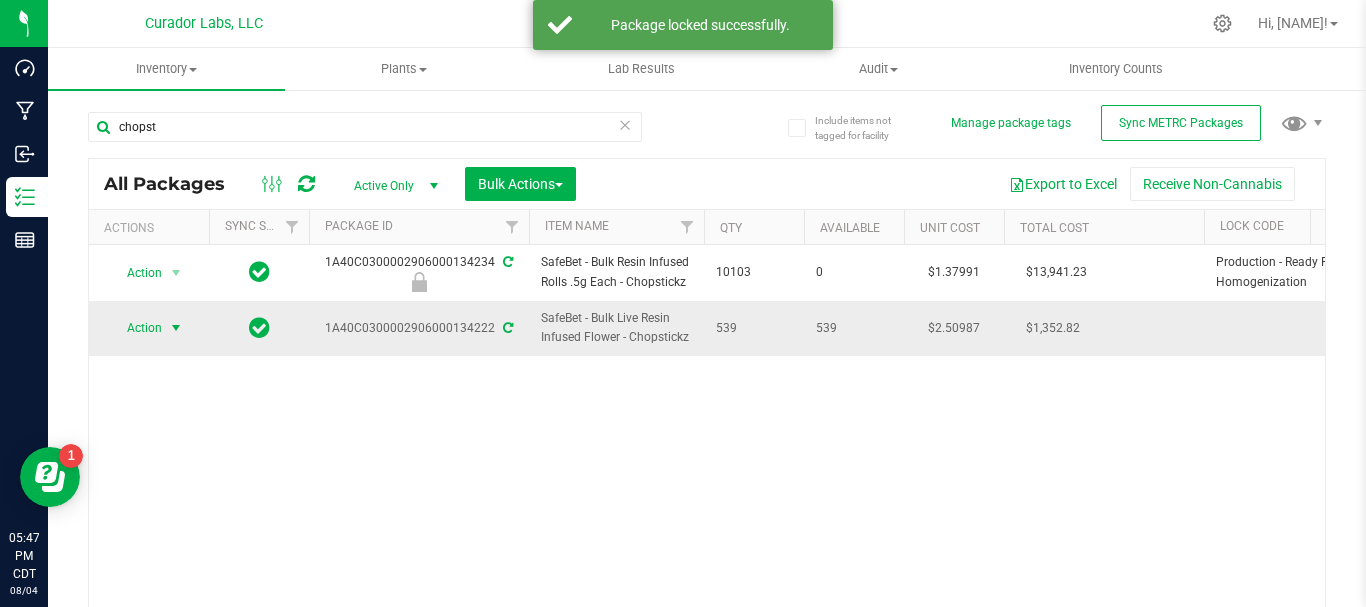 click on "Action" at bounding box center [136, 328] 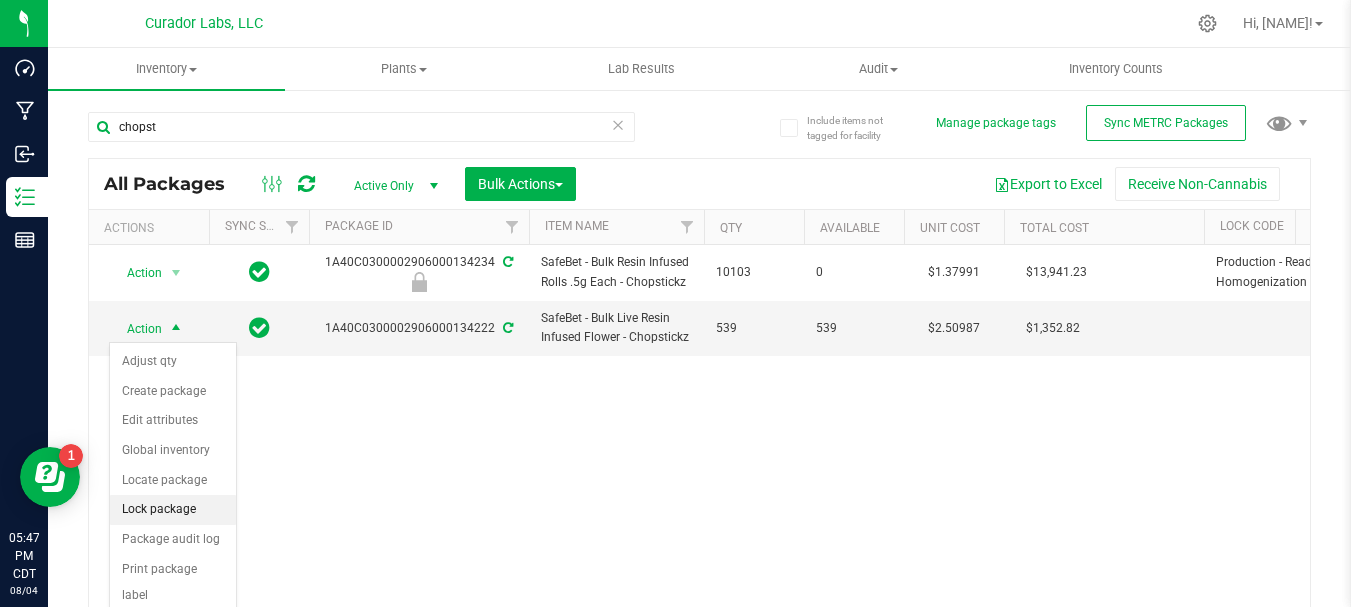 click on "Lock package" at bounding box center [173, 510] 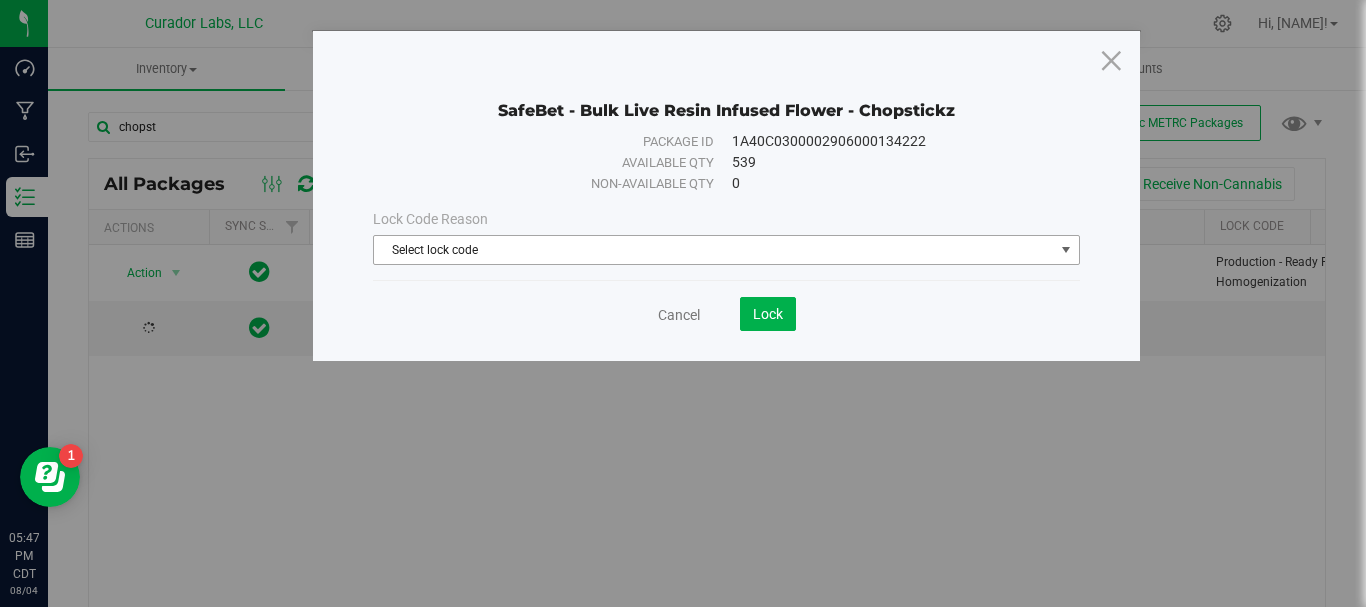 click on "Select lock code" at bounding box center [714, 250] 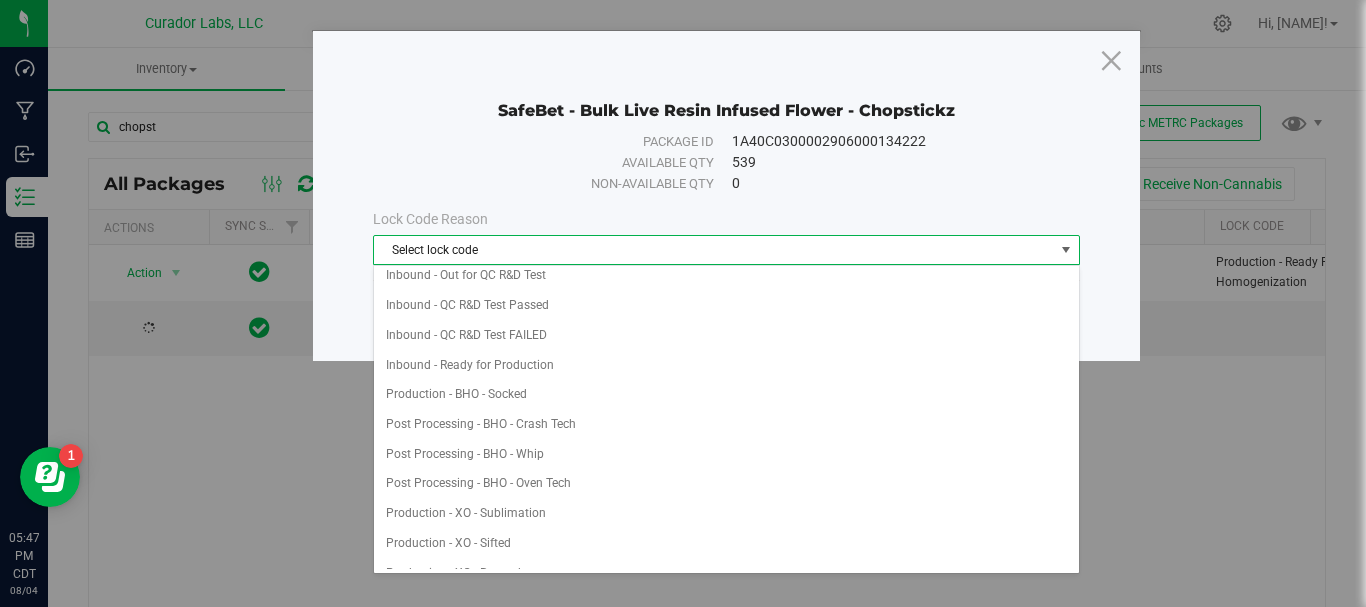 scroll, scrollTop: 217, scrollLeft: 0, axis: vertical 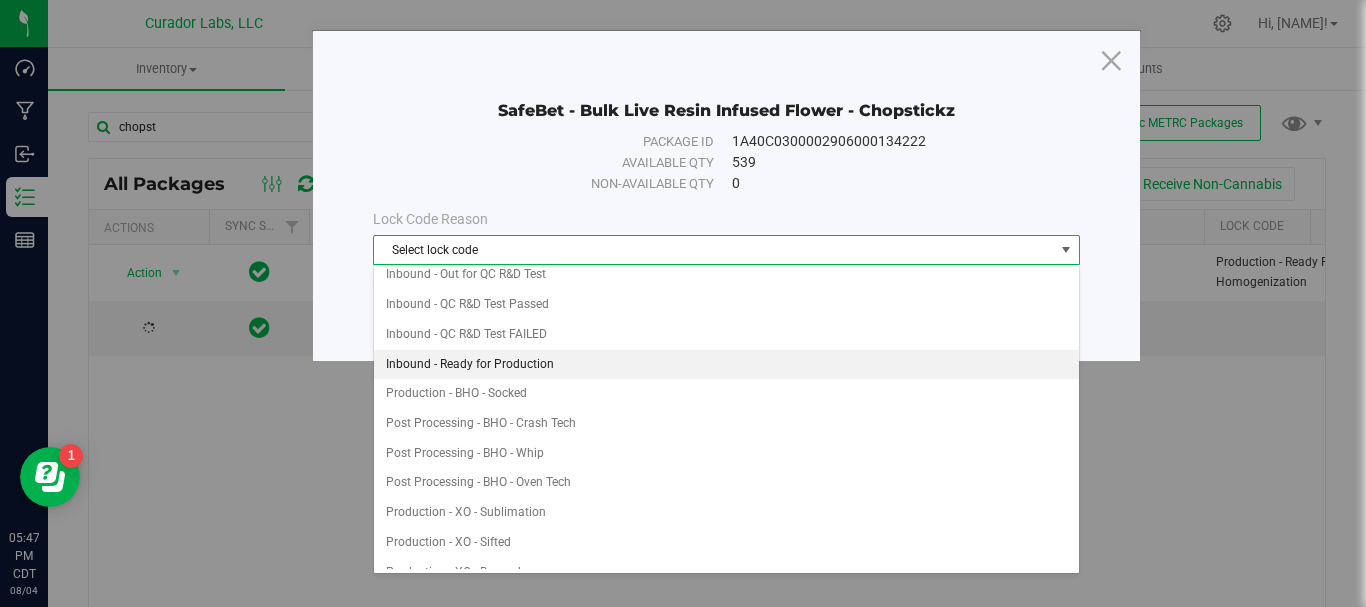 click on "Inbound - Ready for Production" at bounding box center [726, 365] 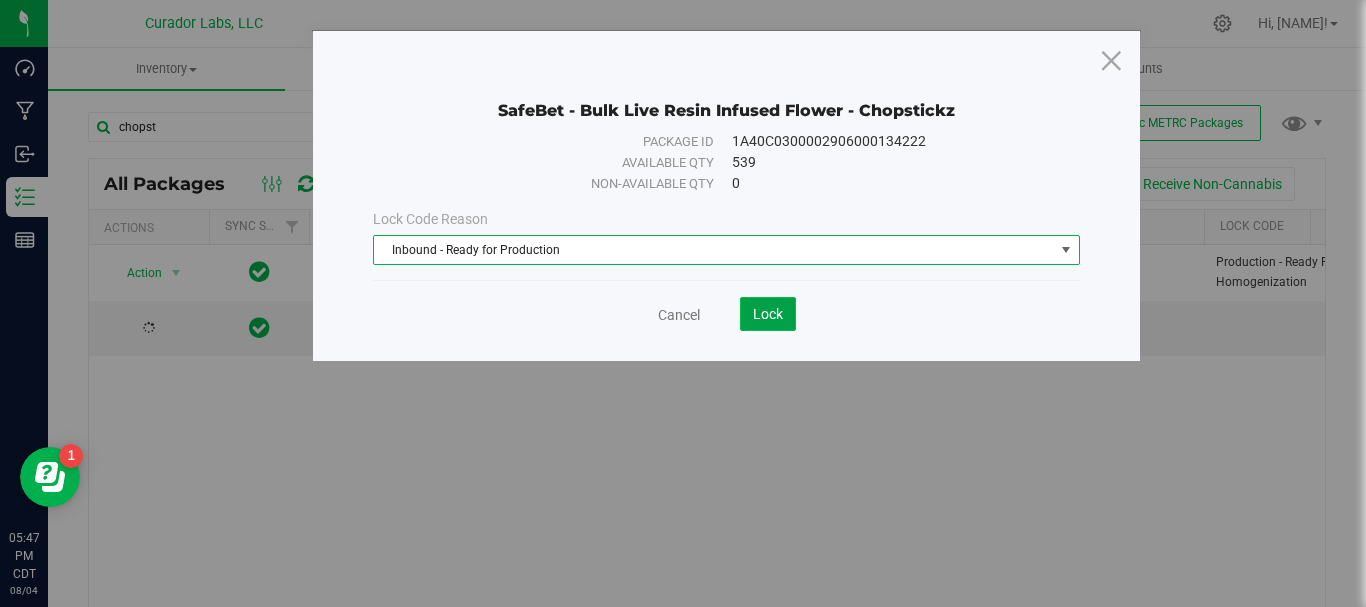 click on "Lock" 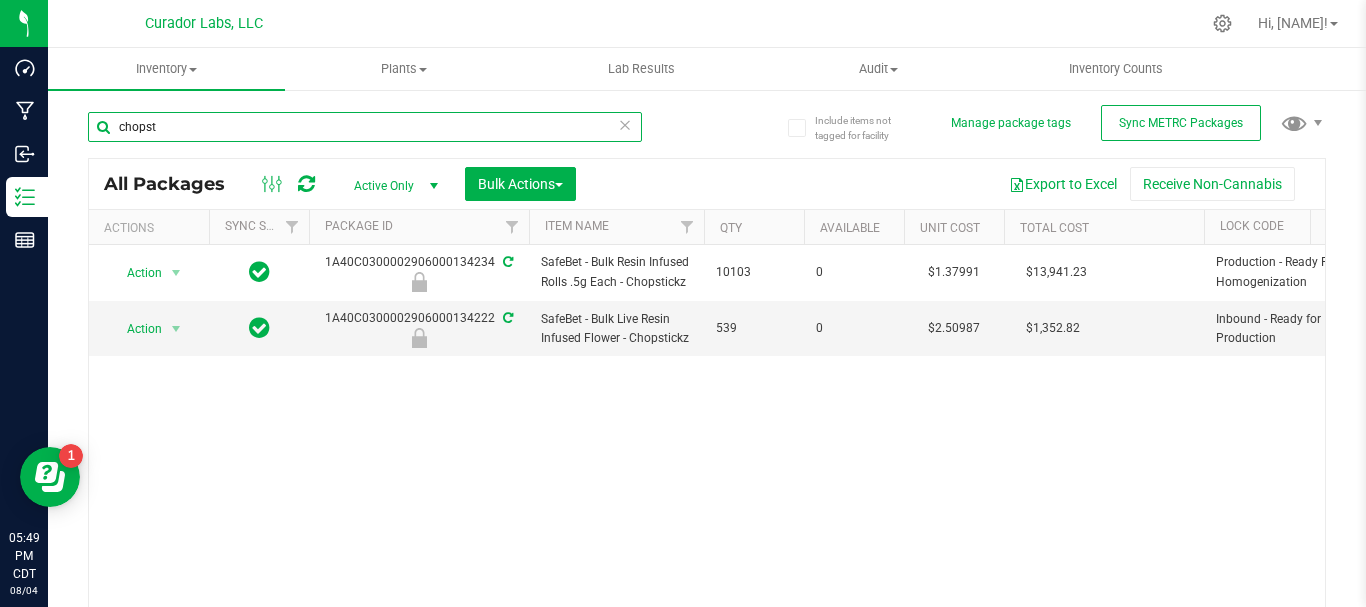 click on "chopst" at bounding box center (365, 127) 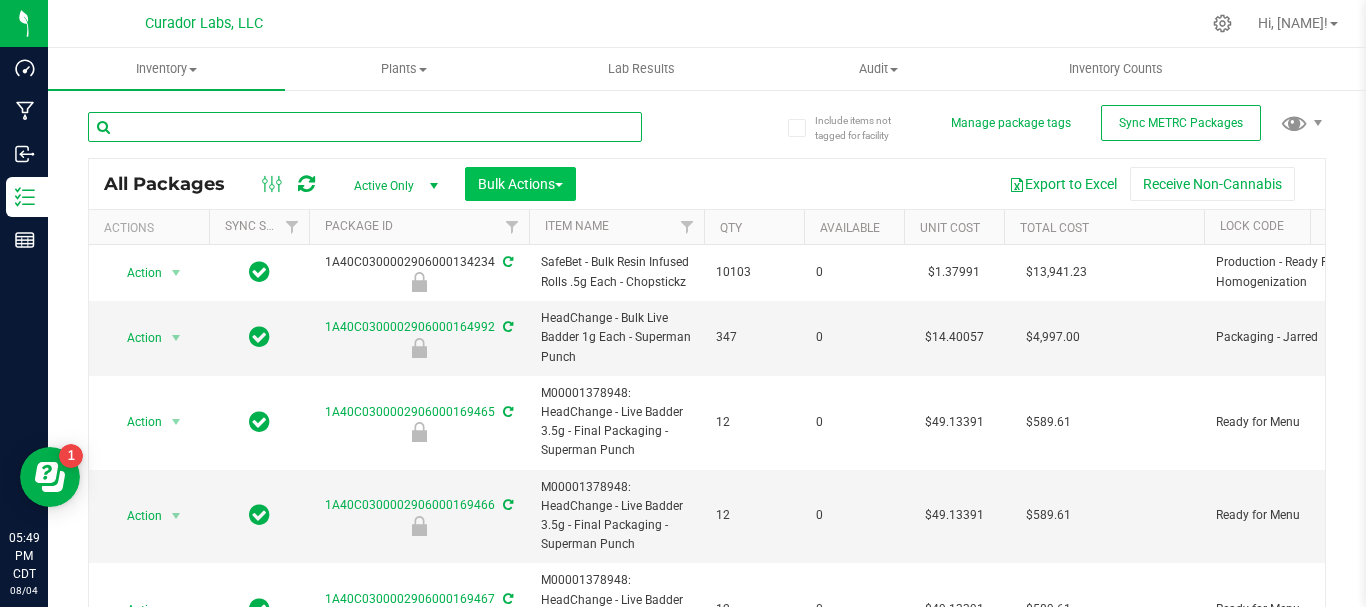 type 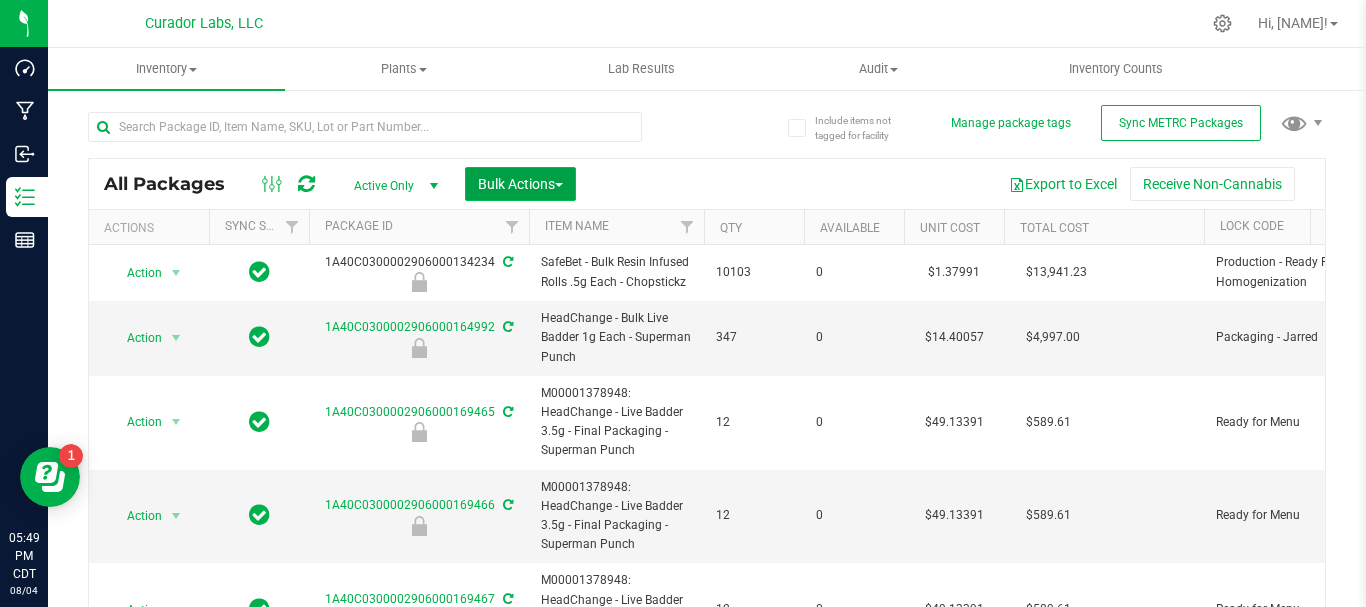 click on "Bulk Actions" at bounding box center (520, 184) 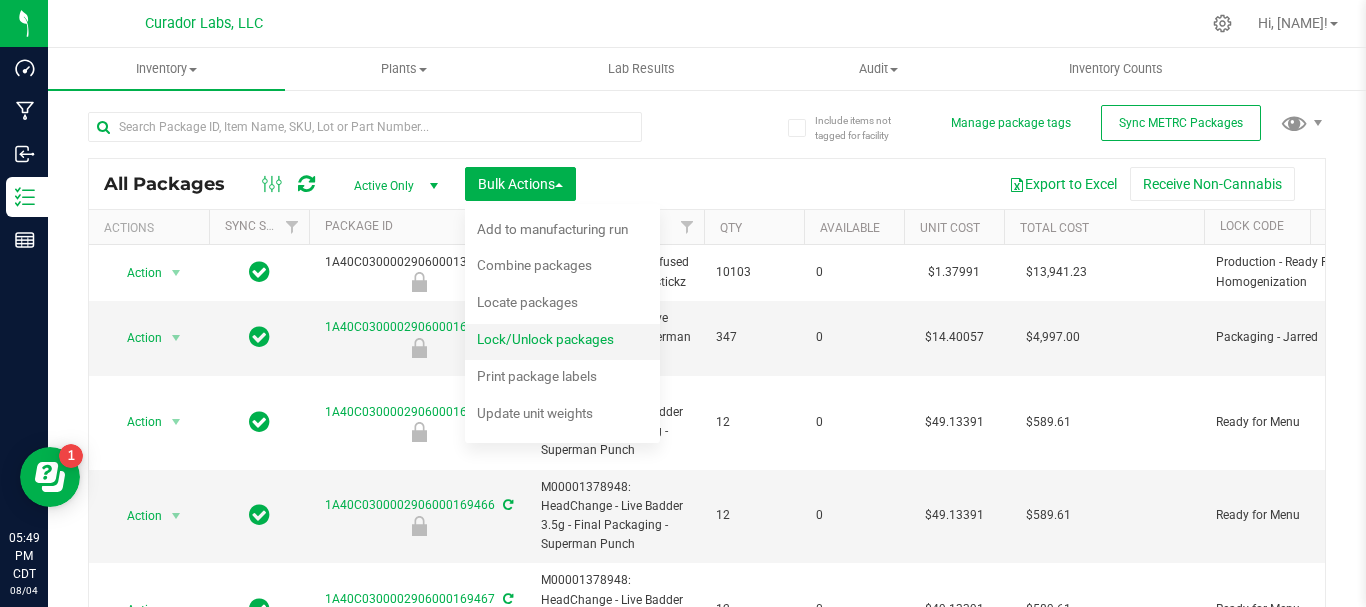click on "Lock/Unlock packages" at bounding box center [559, 342] 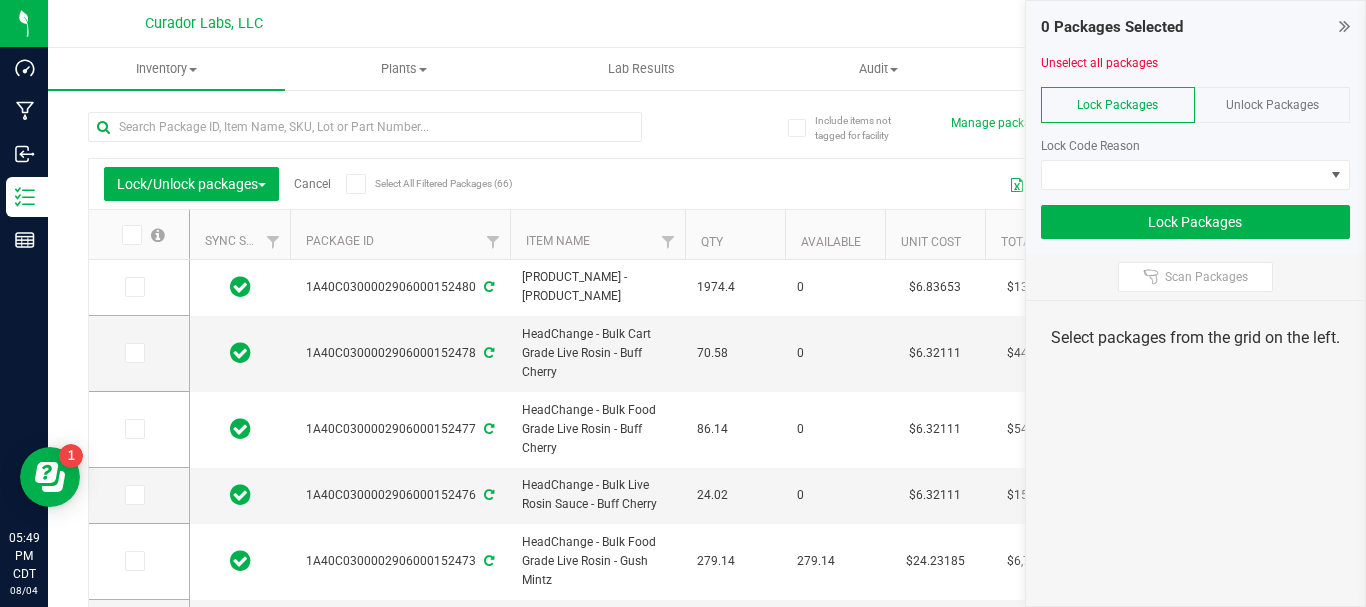 type on "2026-08-04" 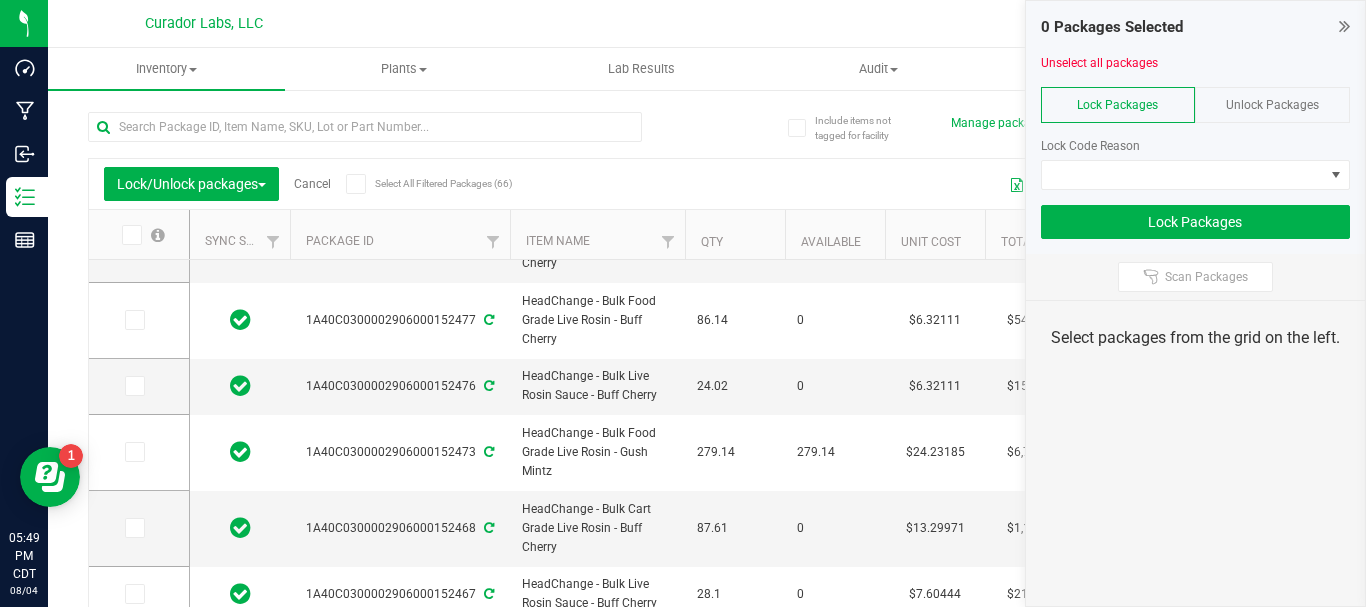 scroll, scrollTop: 150, scrollLeft: 0, axis: vertical 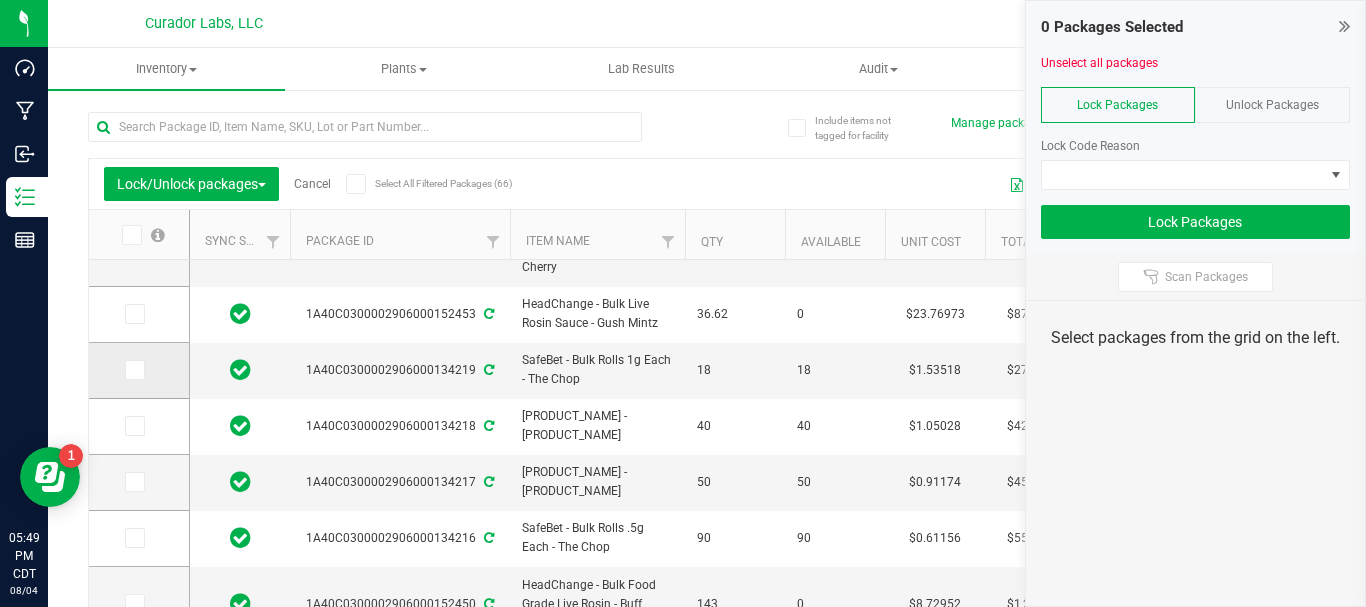 click at bounding box center (133, 370) 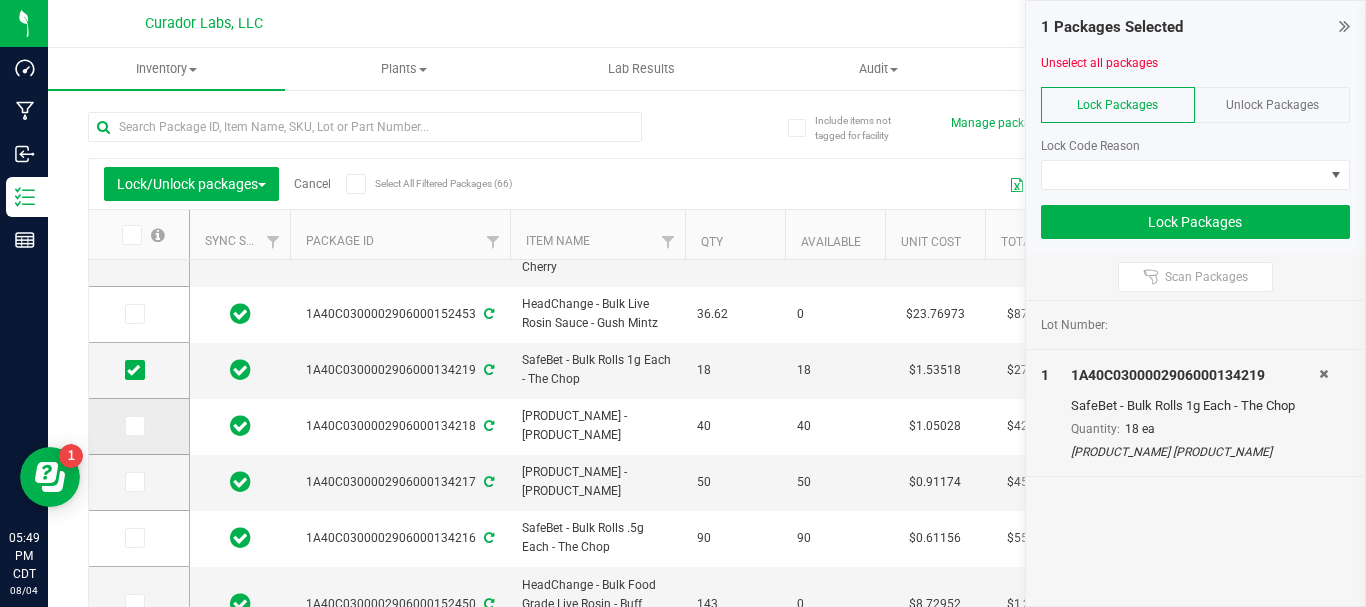 click at bounding box center [135, 426] 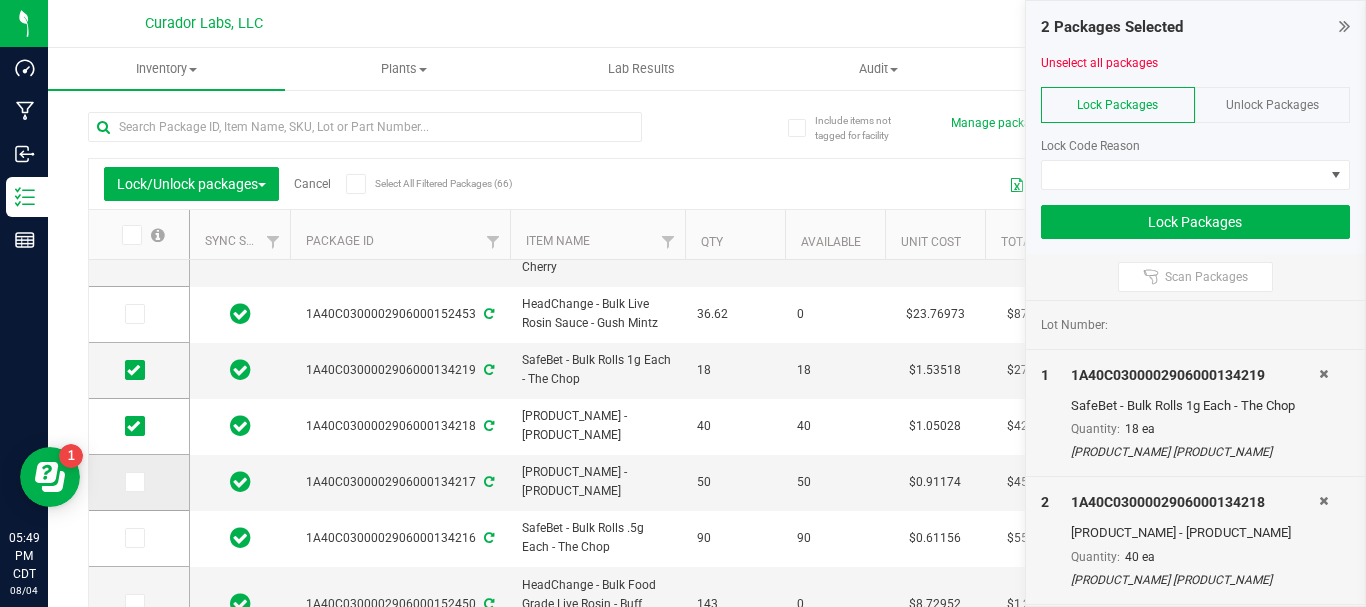 click at bounding box center (133, 482) 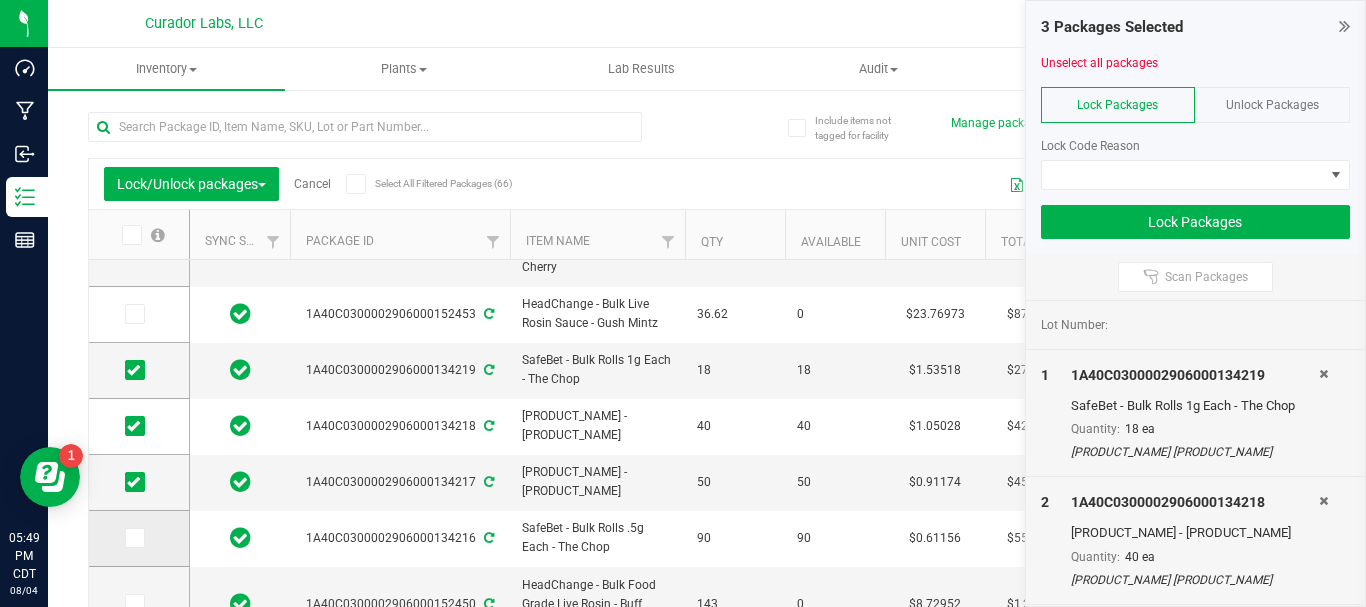 click at bounding box center (133, 538) 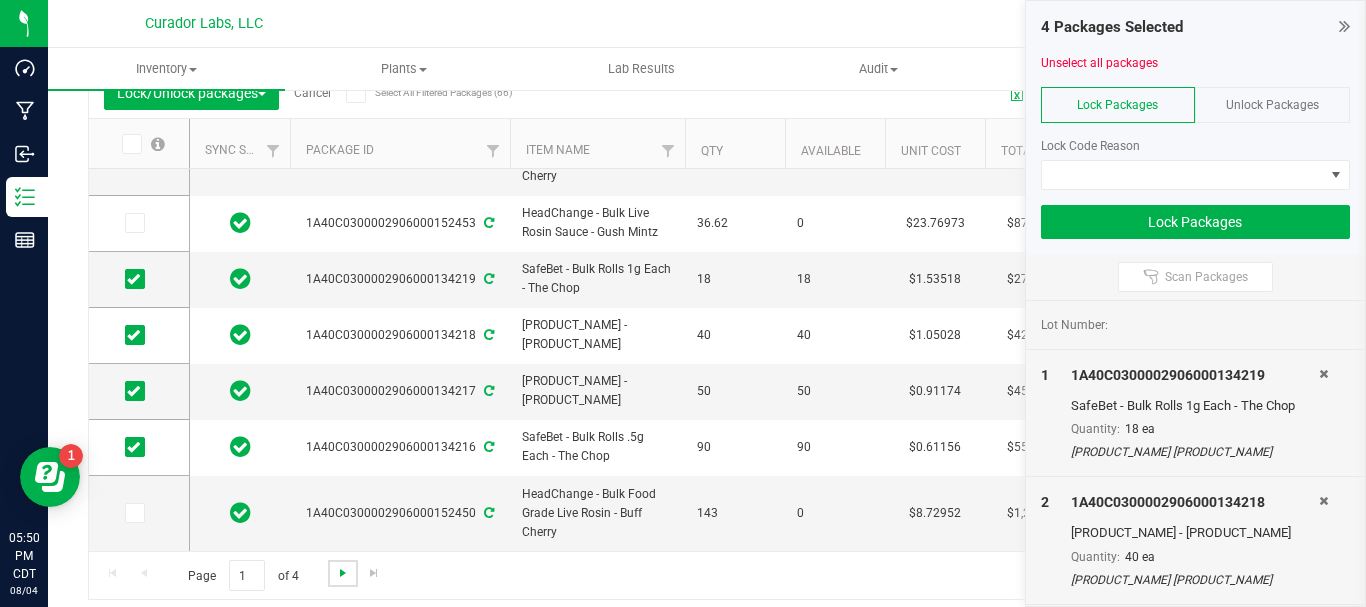 click at bounding box center (343, 573) 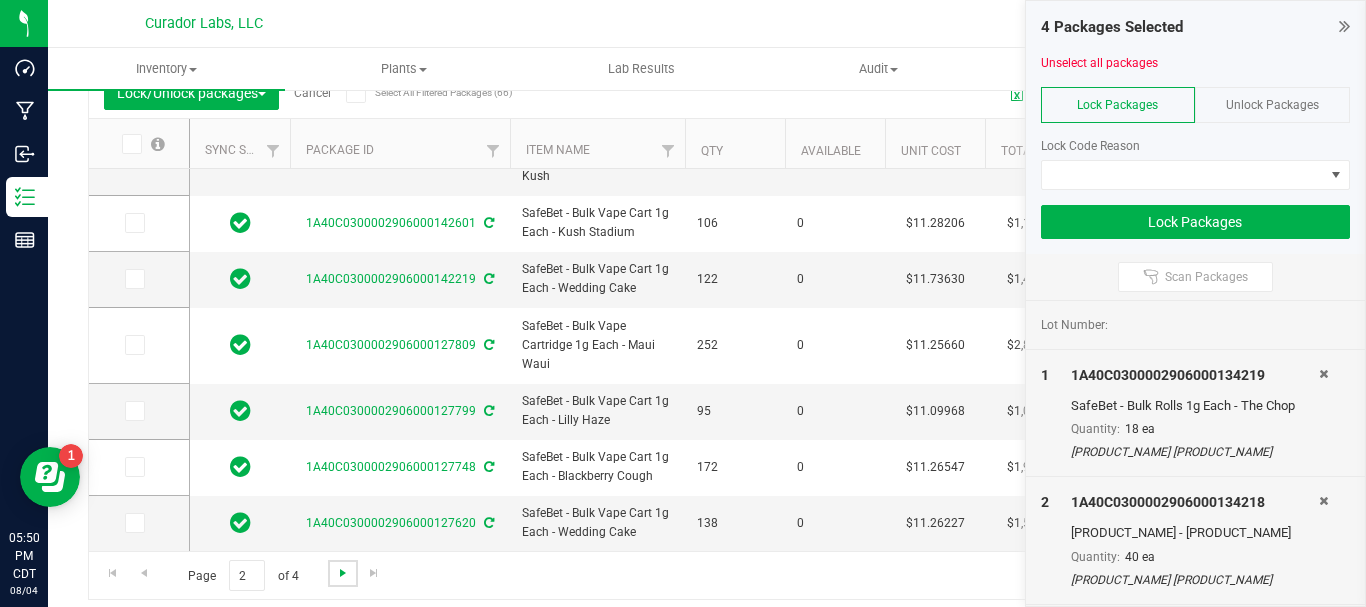 click at bounding box center [343, 573] 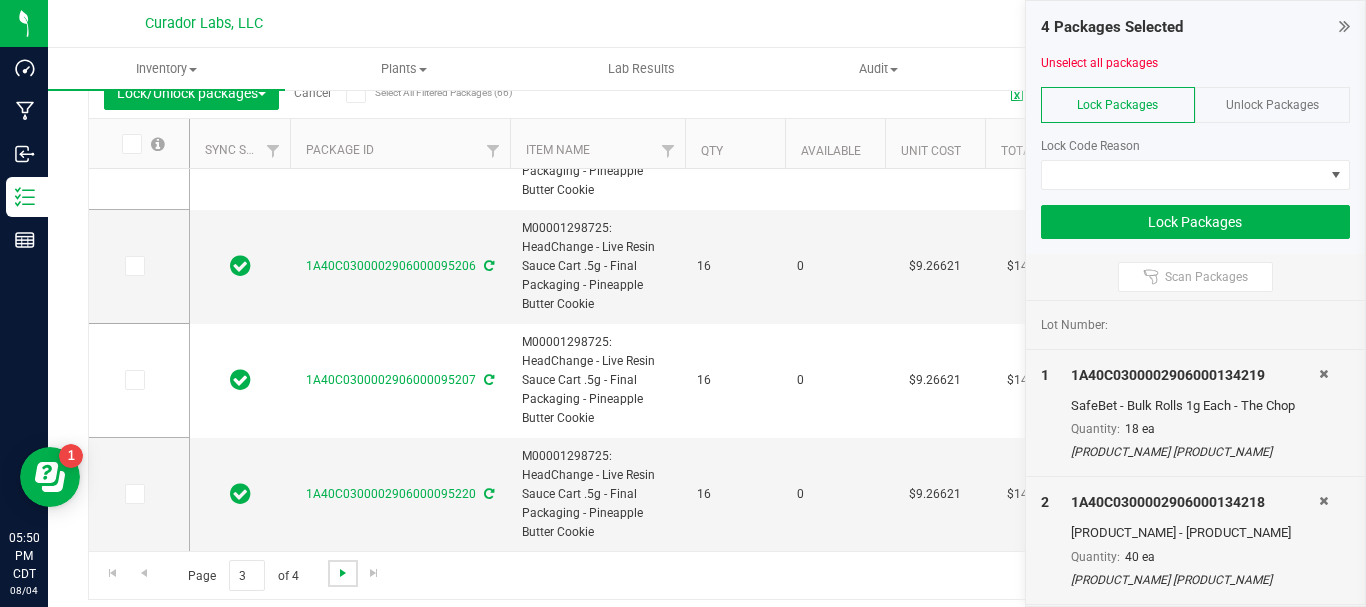 click at bounding box center [343, 573] 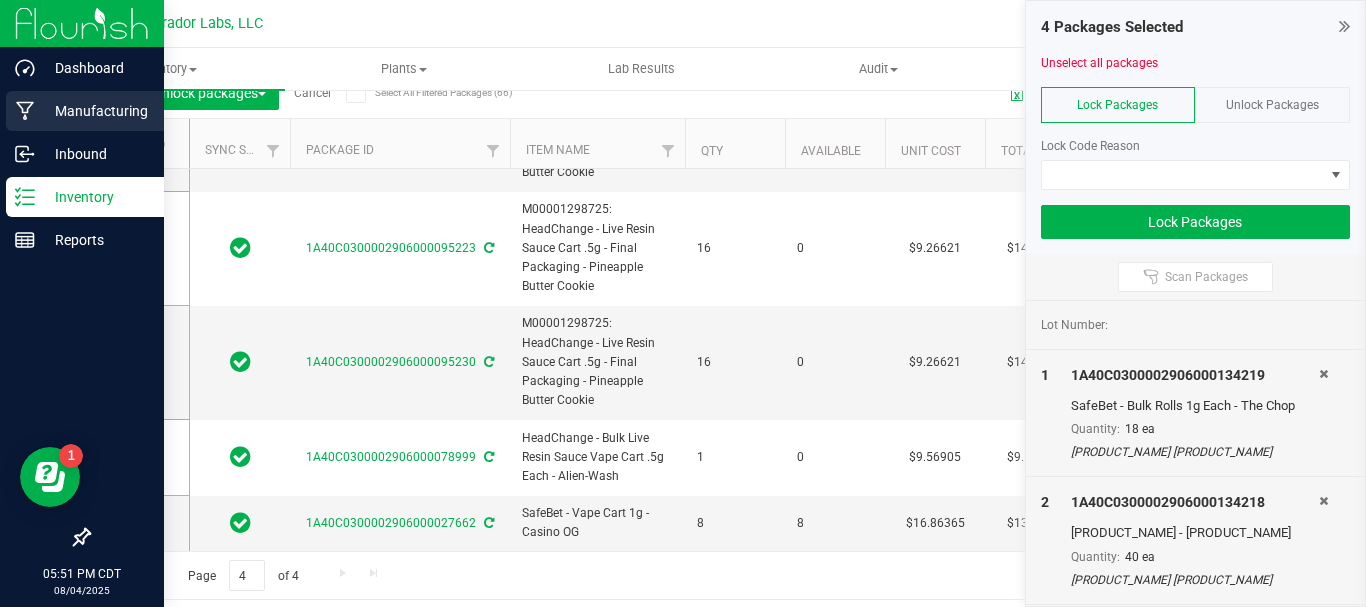 click on "Manufacturing" at bounding box center [95, 111] 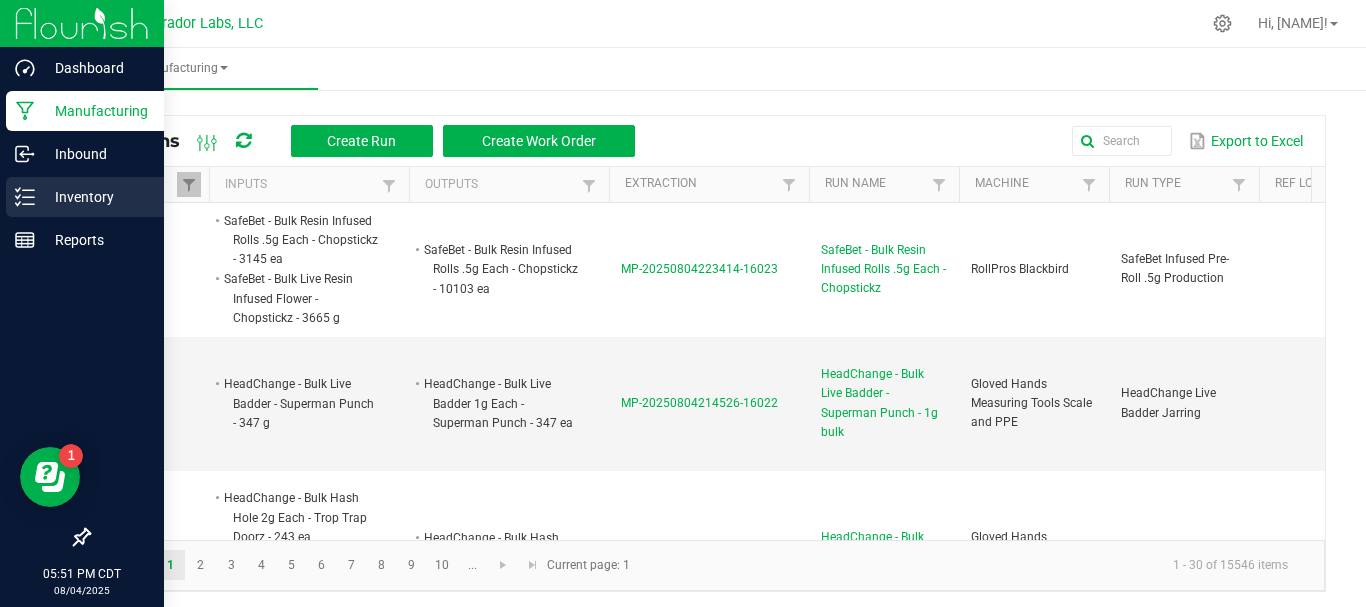 click on "Inventory" at bounding box center [95, 197] 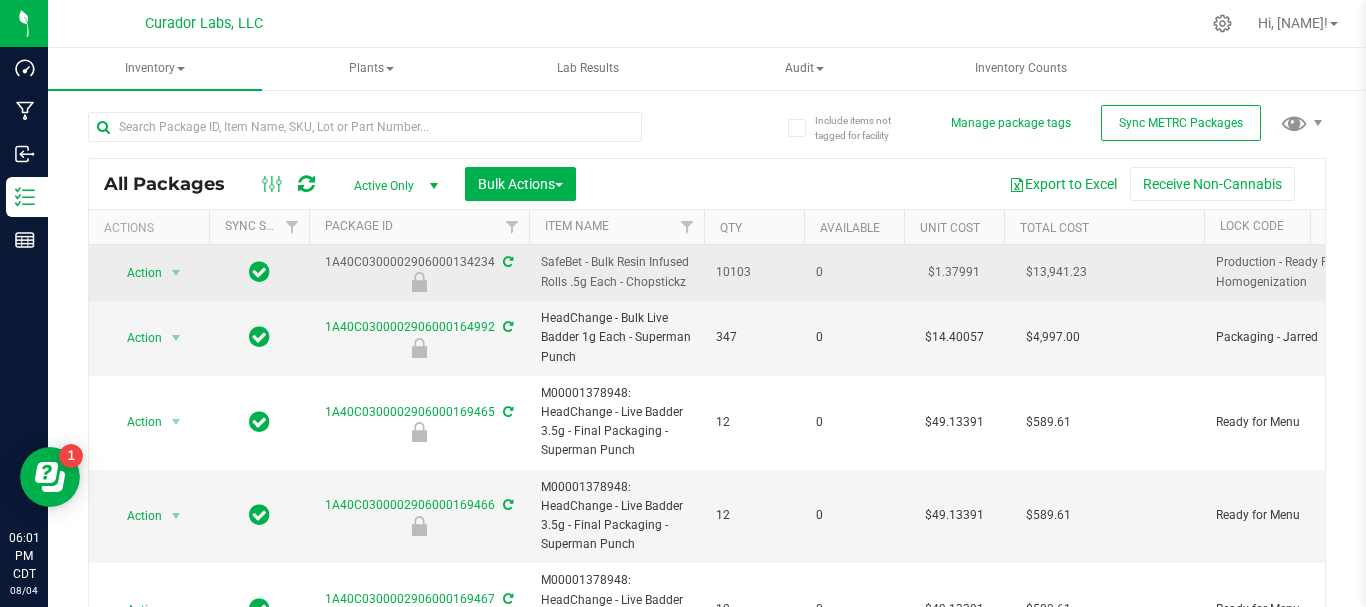 drag, startPoint x: 452, startPoint y: 264, endPoint x: 491, endPoint y: 264, distance: 39 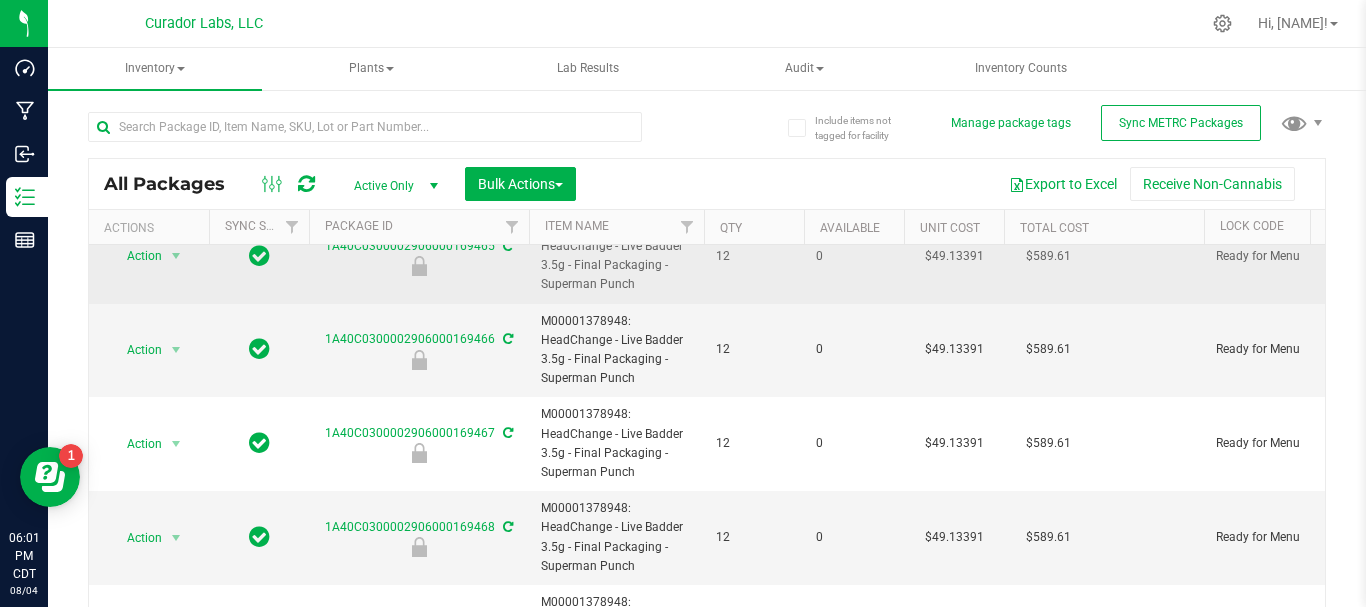 scroll, scrollTop: 0, scrollLeft: 0, axis: both 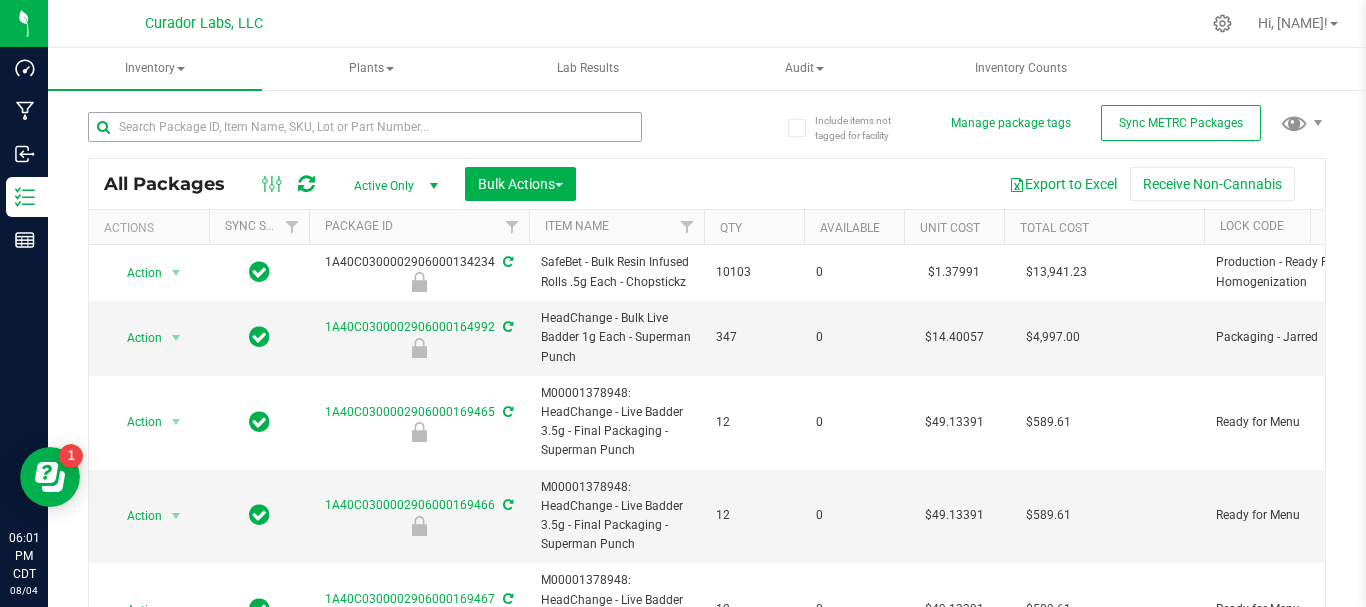 click at bounding box center [365, 135] 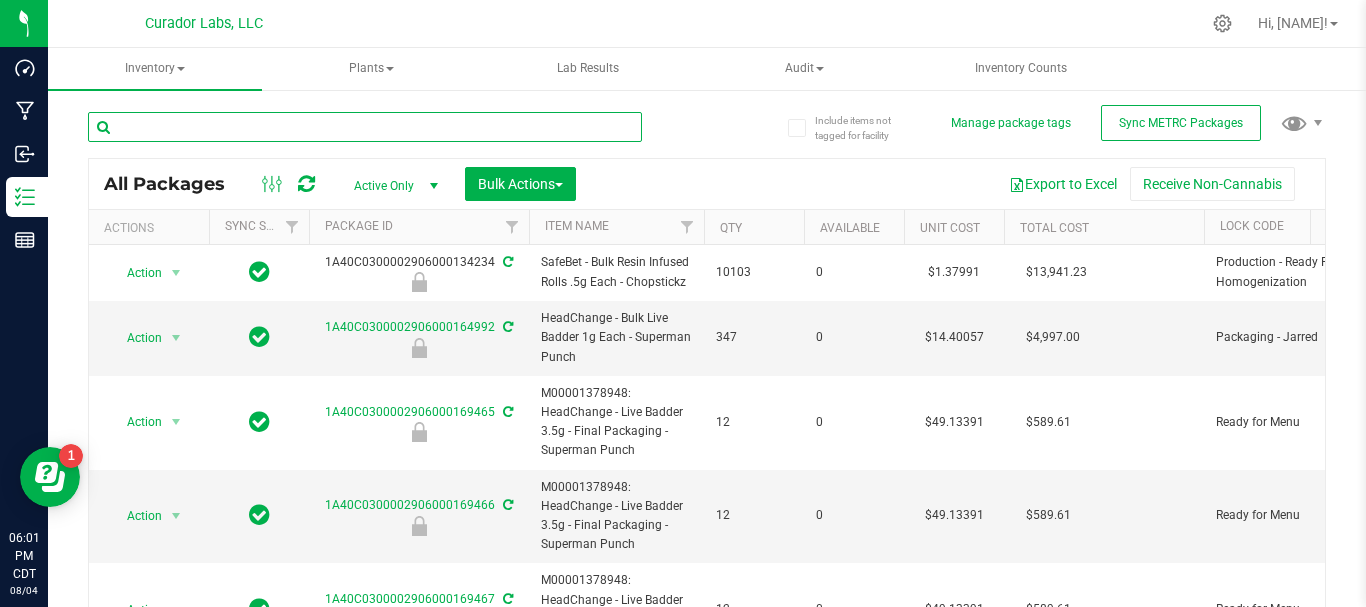 click at bounding box center (365, 127) 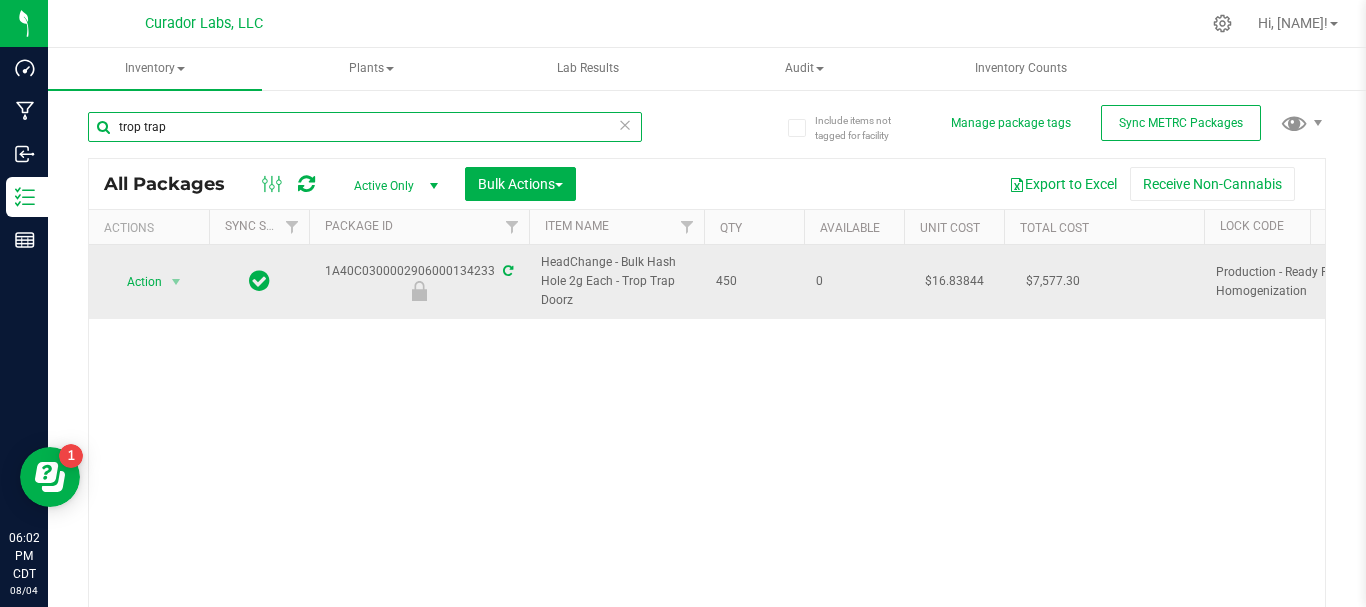 type on "trop trap" 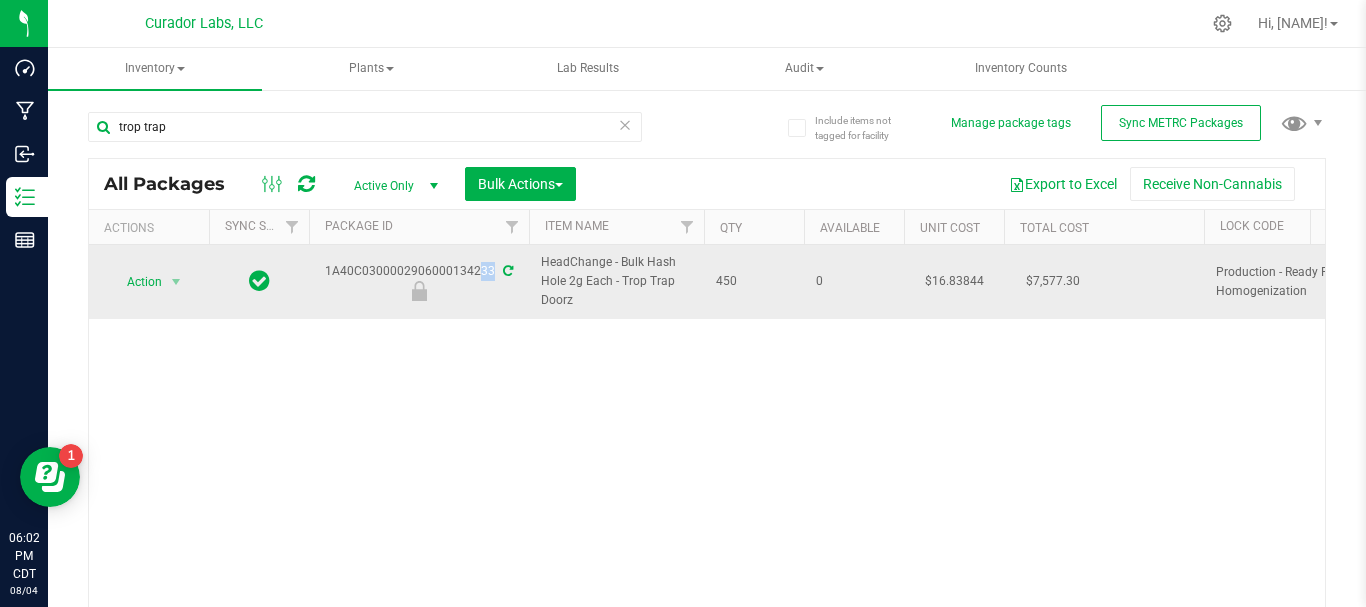 click on "1A40C0300002906000134233" at bounding box center (419, 281) 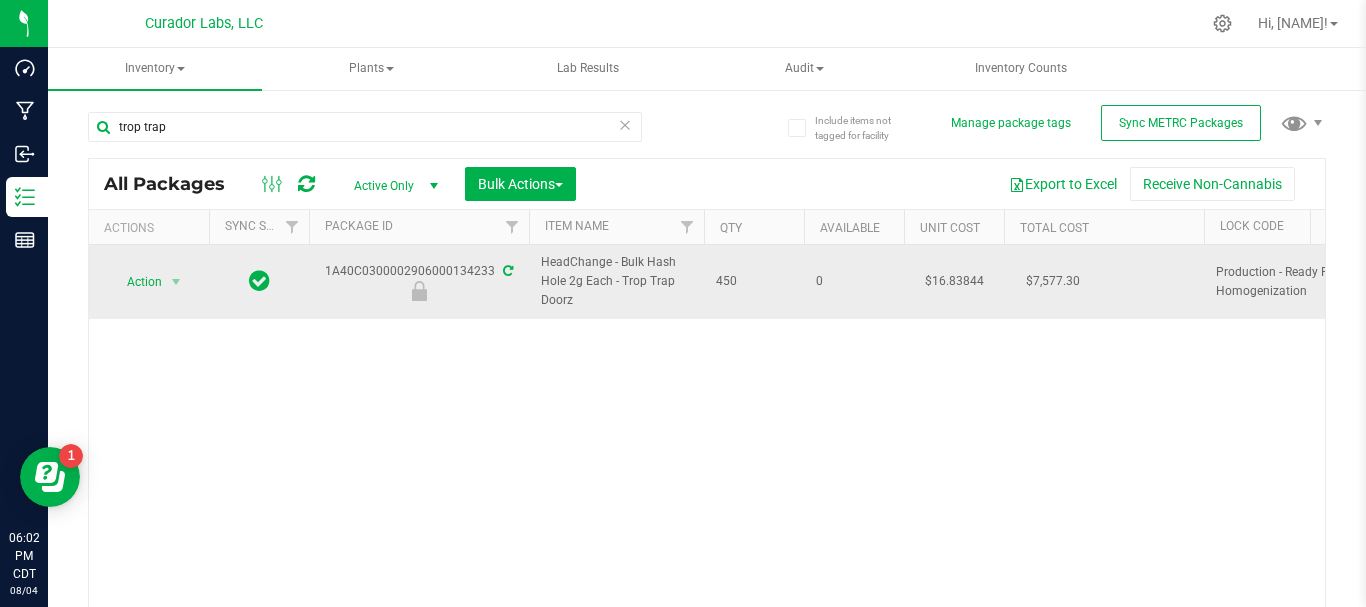 drag, startPoint x: 453, startPoint y: 273, endPoint x: 490, endPoint y: 272, distance: 37.01351 